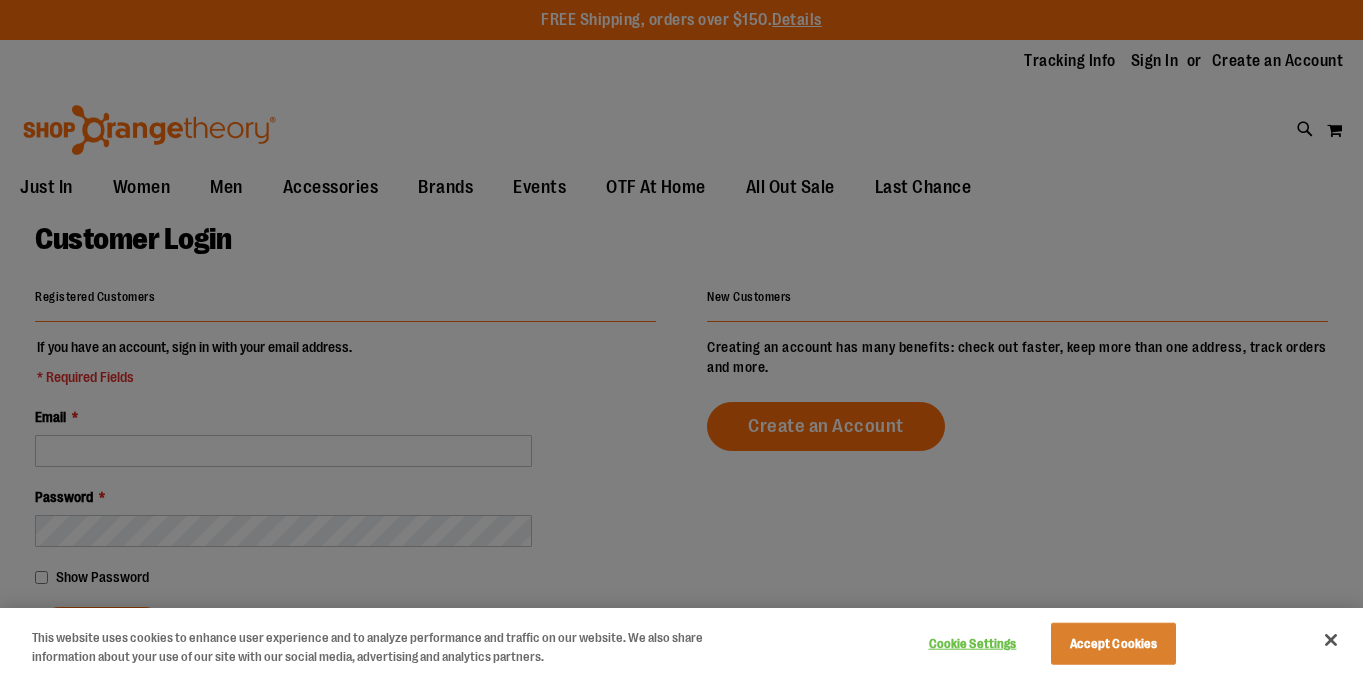 scroll, scrollTop: 0, scrollLeft: 0, axis: both 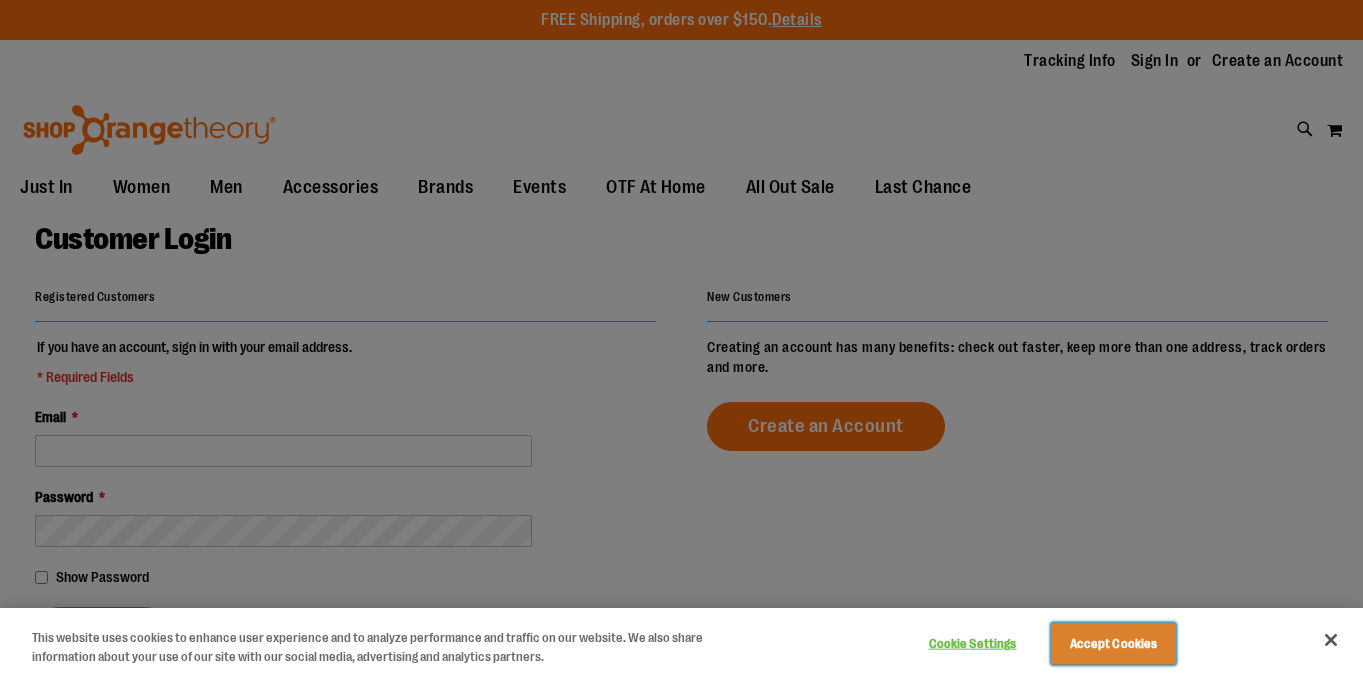 click on "Accept Cookies" at bounding box center [1113, 644] 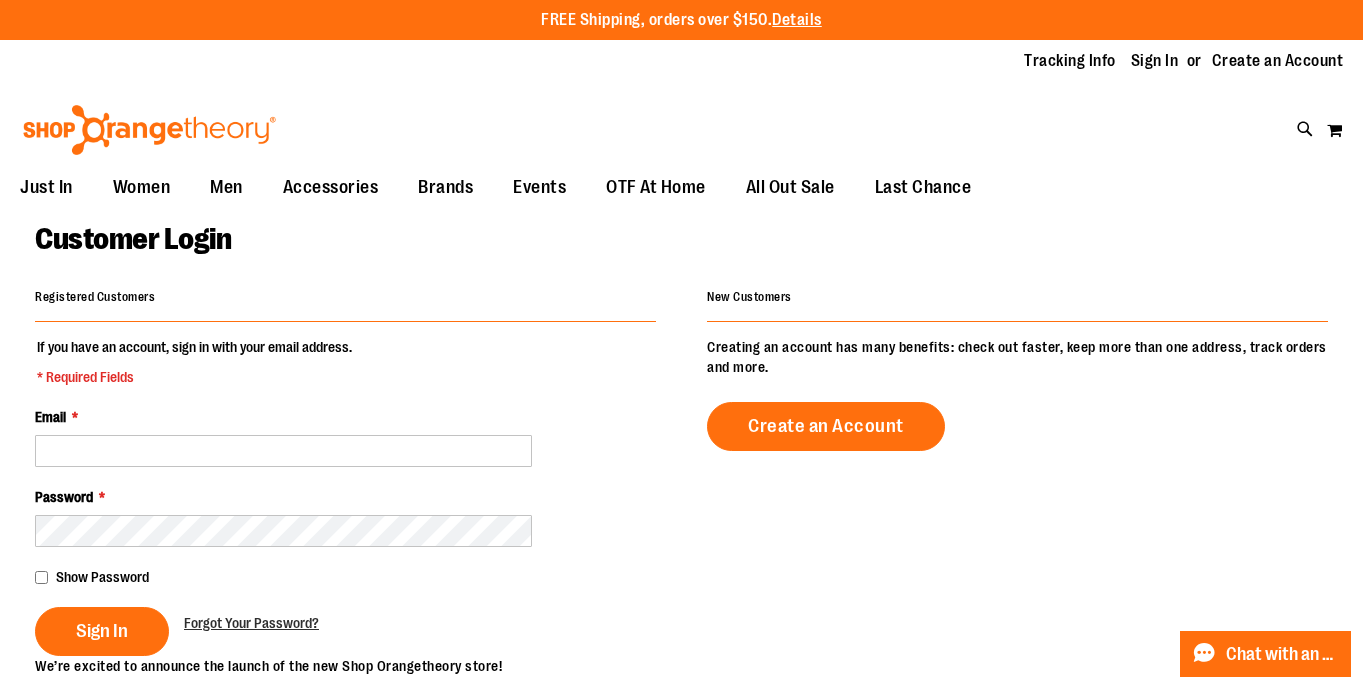 click on "Email *" at bounding box center [345, 437] 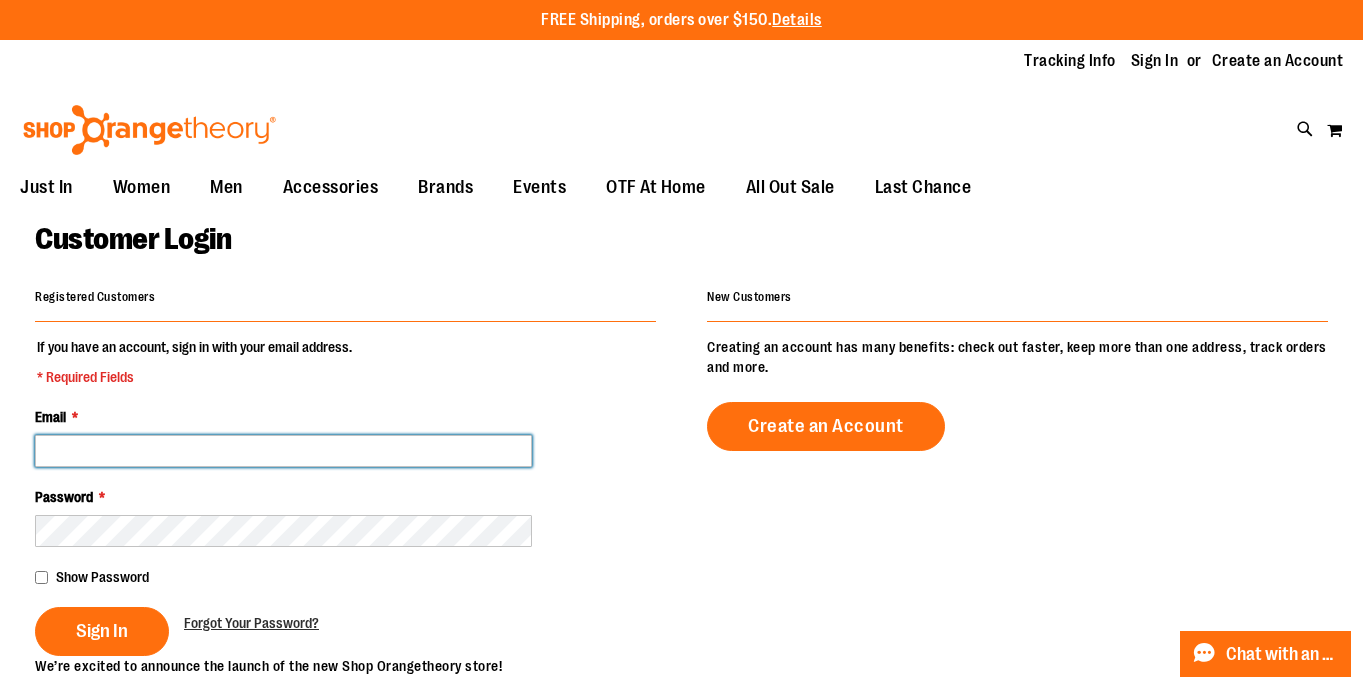 click on "Email *" at bounding box center [283, 451] 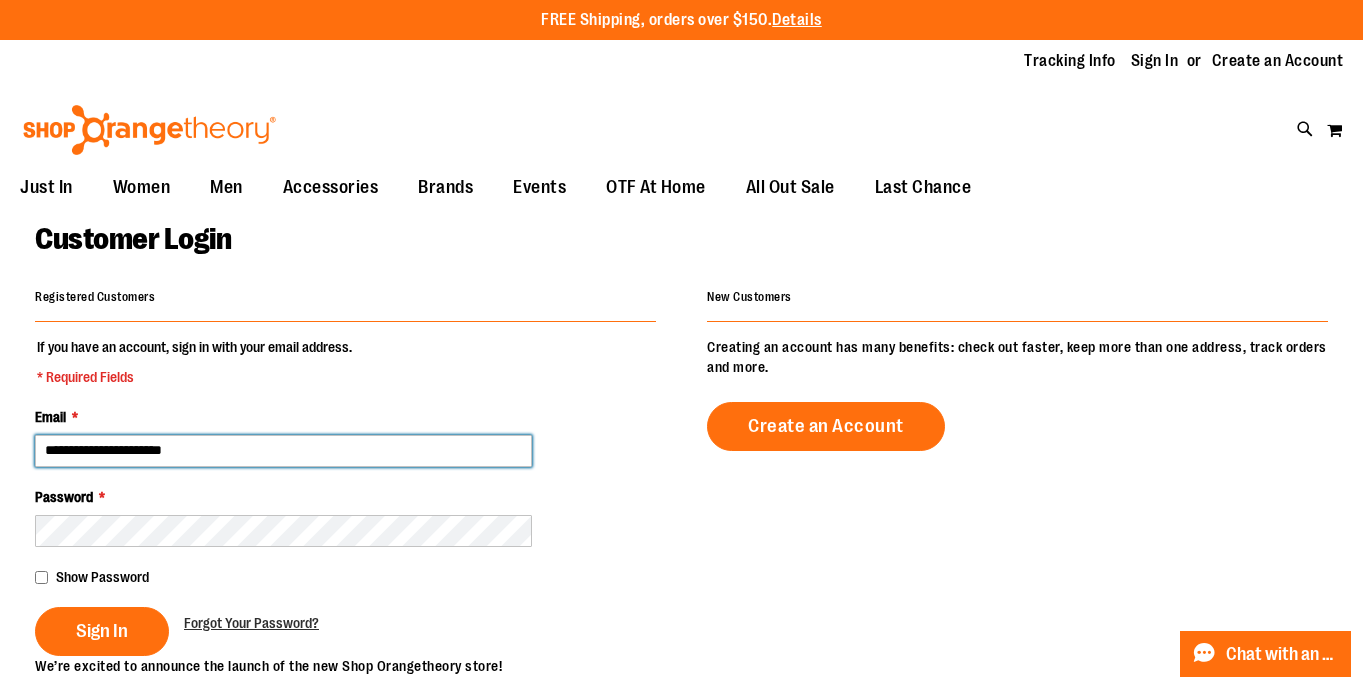 type on "**********" 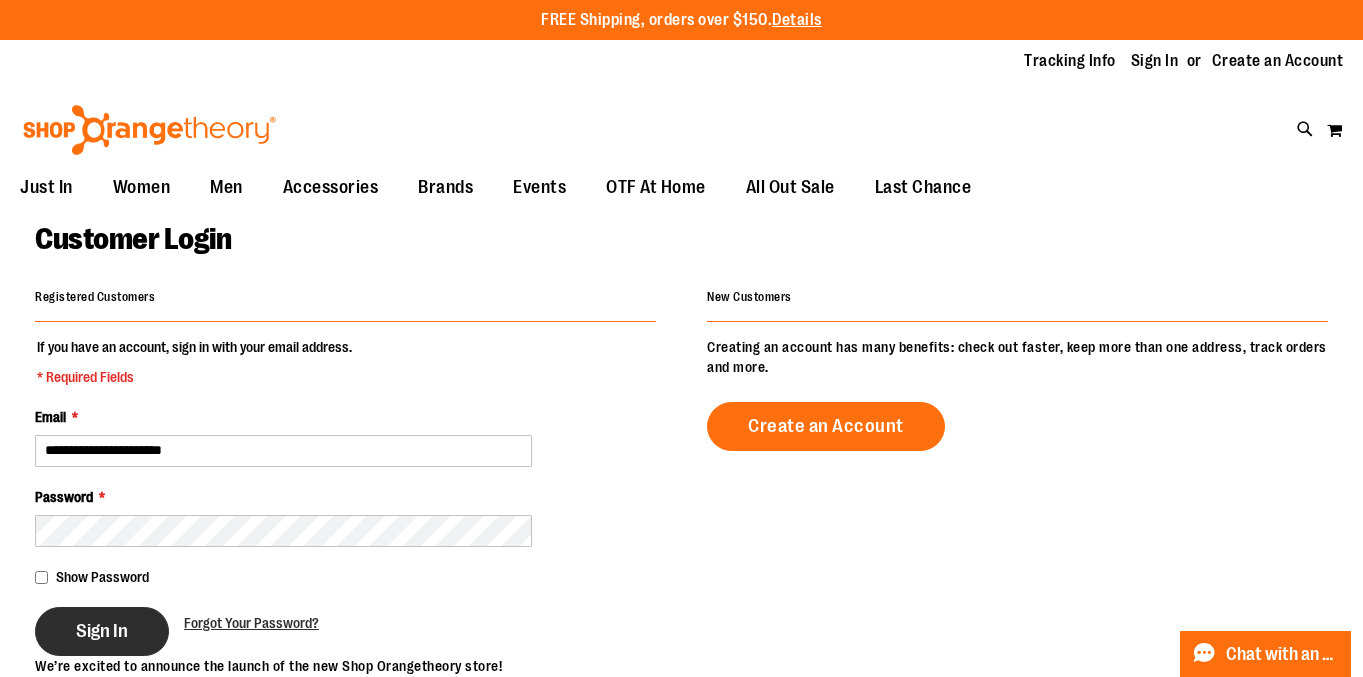 click on "Sign In" at bounding box center [102, 631] 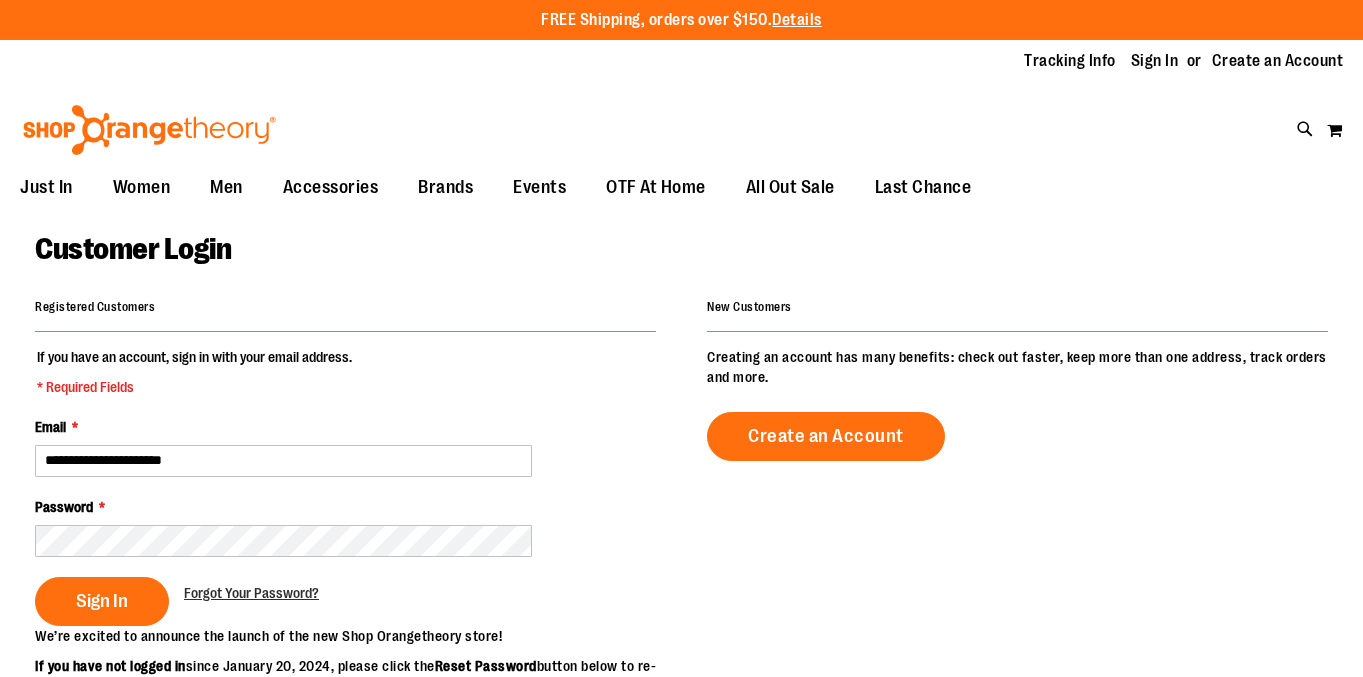 scroll, scrollTop: 0, scrollLeft: 0, axis: both 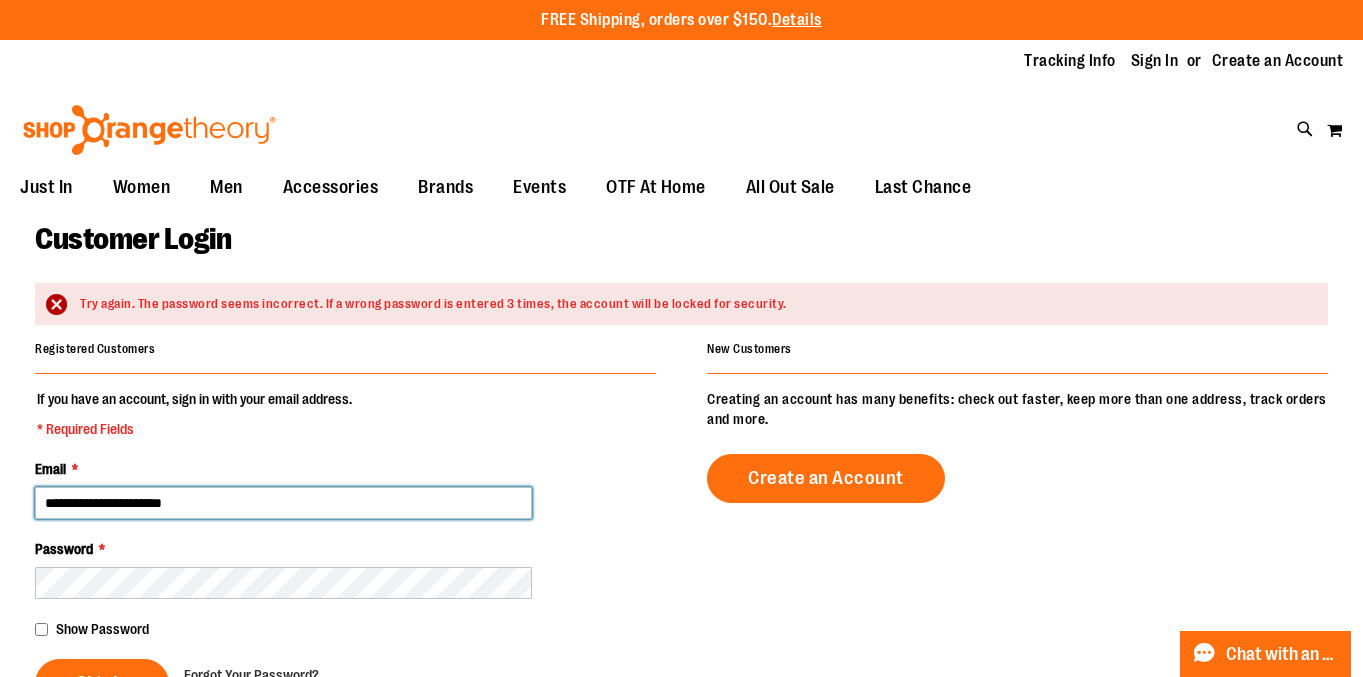 click on "**********" at bounding box center [283, 503] 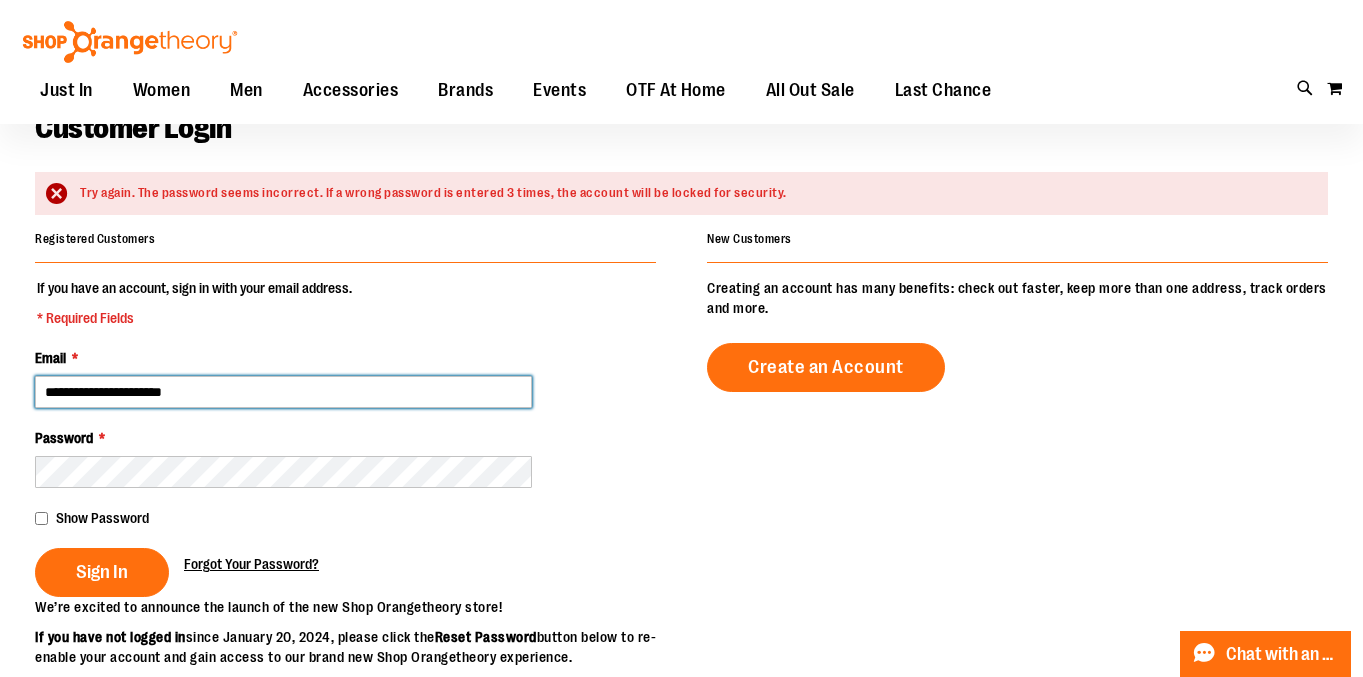 scroll, scrollTop: 114, scrollLeft: 0, axis: vertical 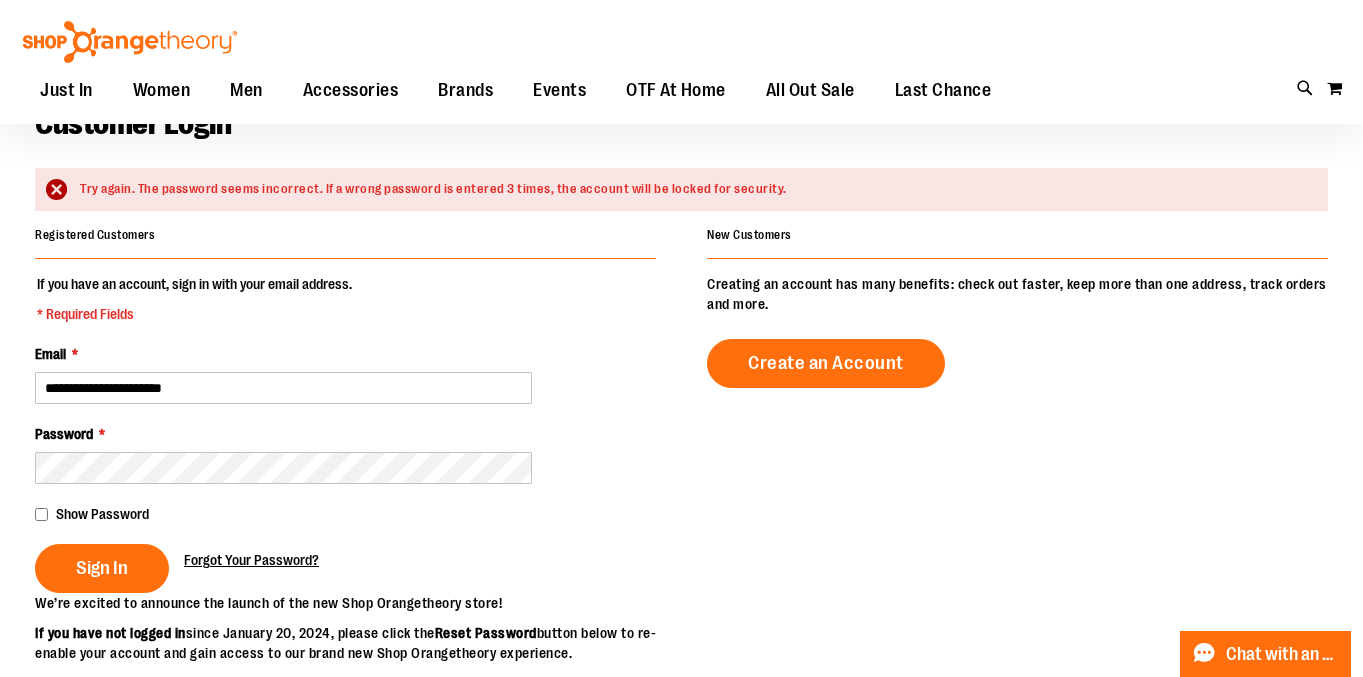 click on "Forgot Your Password?" at bounding box center (251, 560) 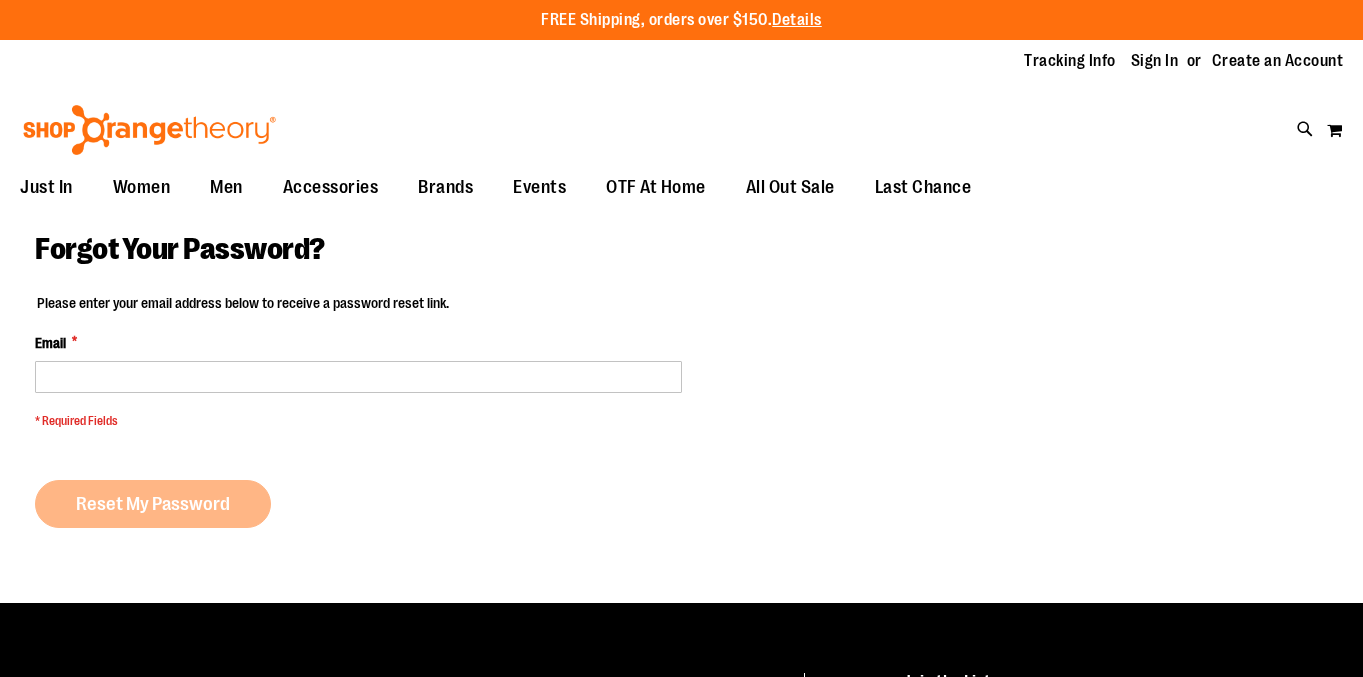 scroll, scrollTop: 0, scrollLeft: 0, axis: both 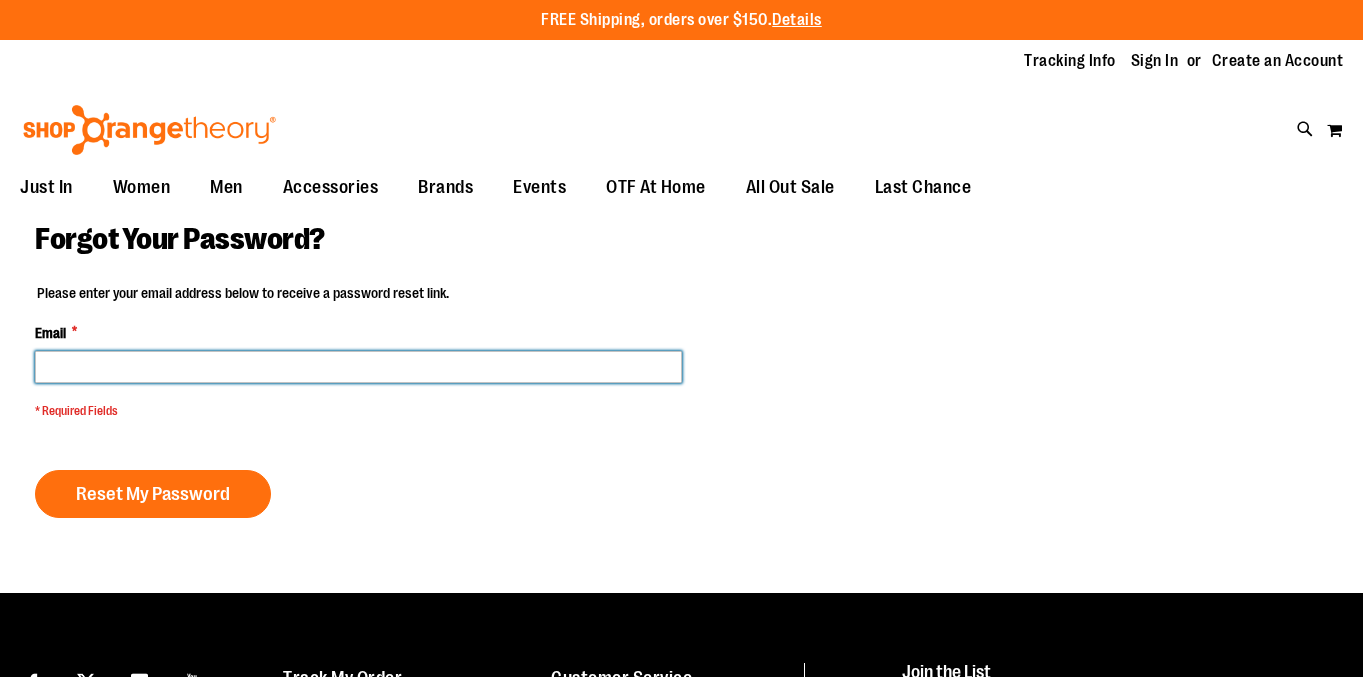 click on "Email *" at bounding box center [358, 367] 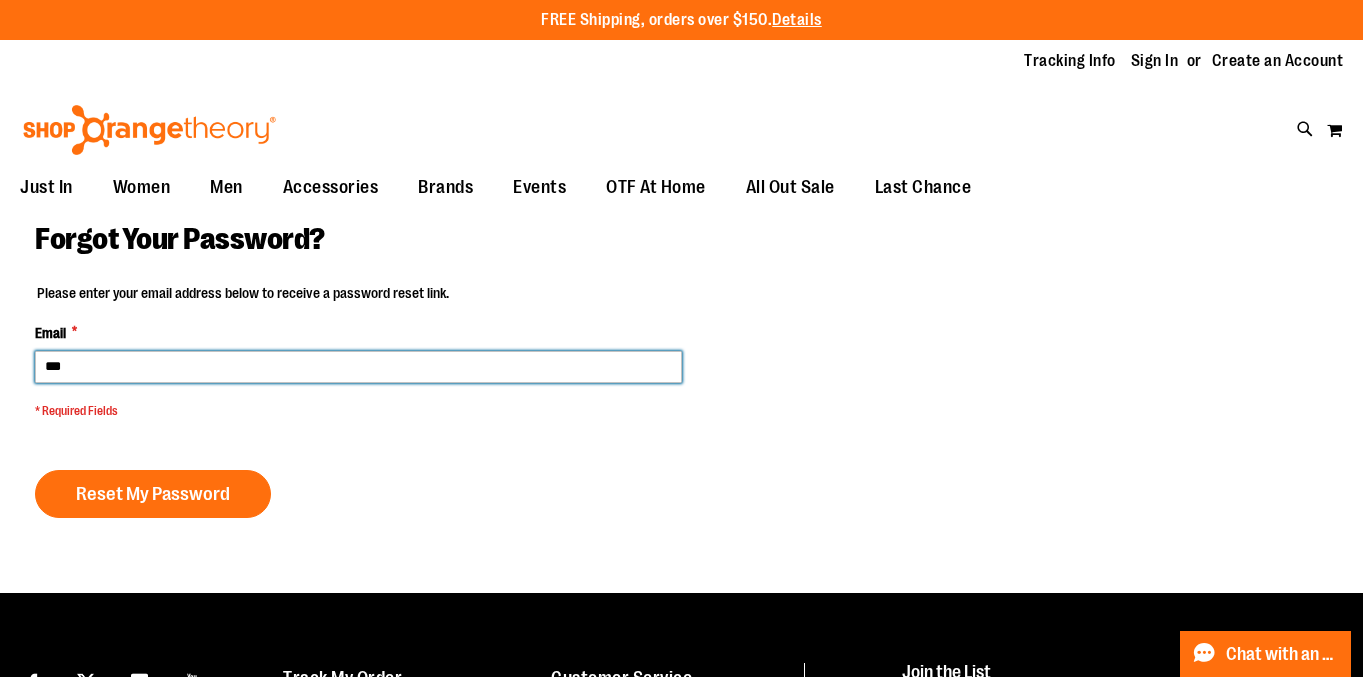 type on "**********" 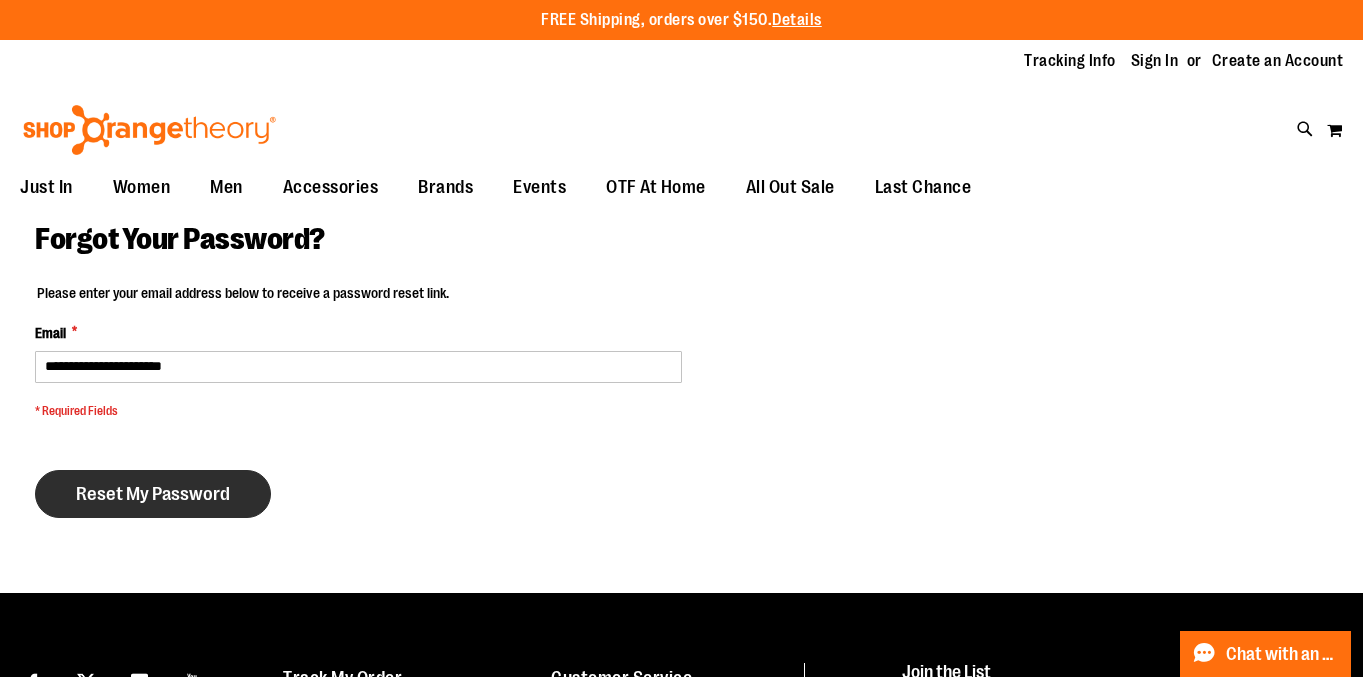 click on "Reset My Password" at bounding box center (153, 494) 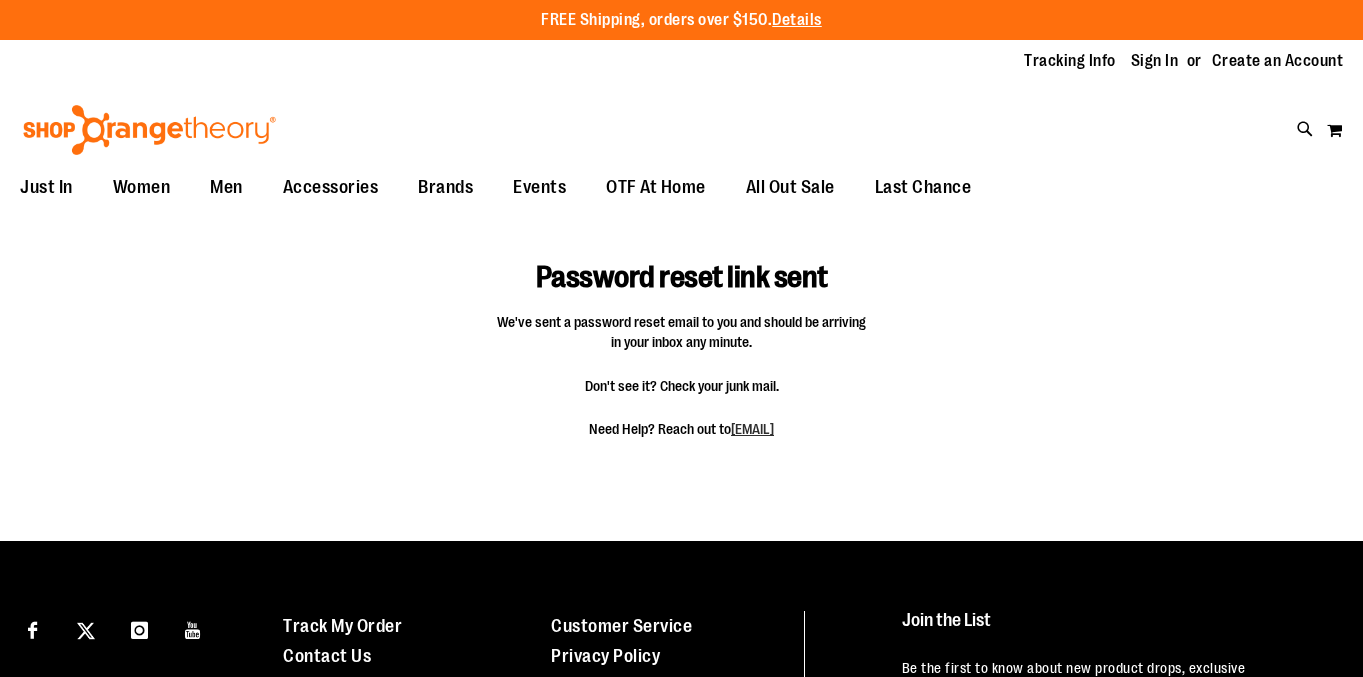 scroll, scrollTop: 0, scrollLeft: 0, axis: both 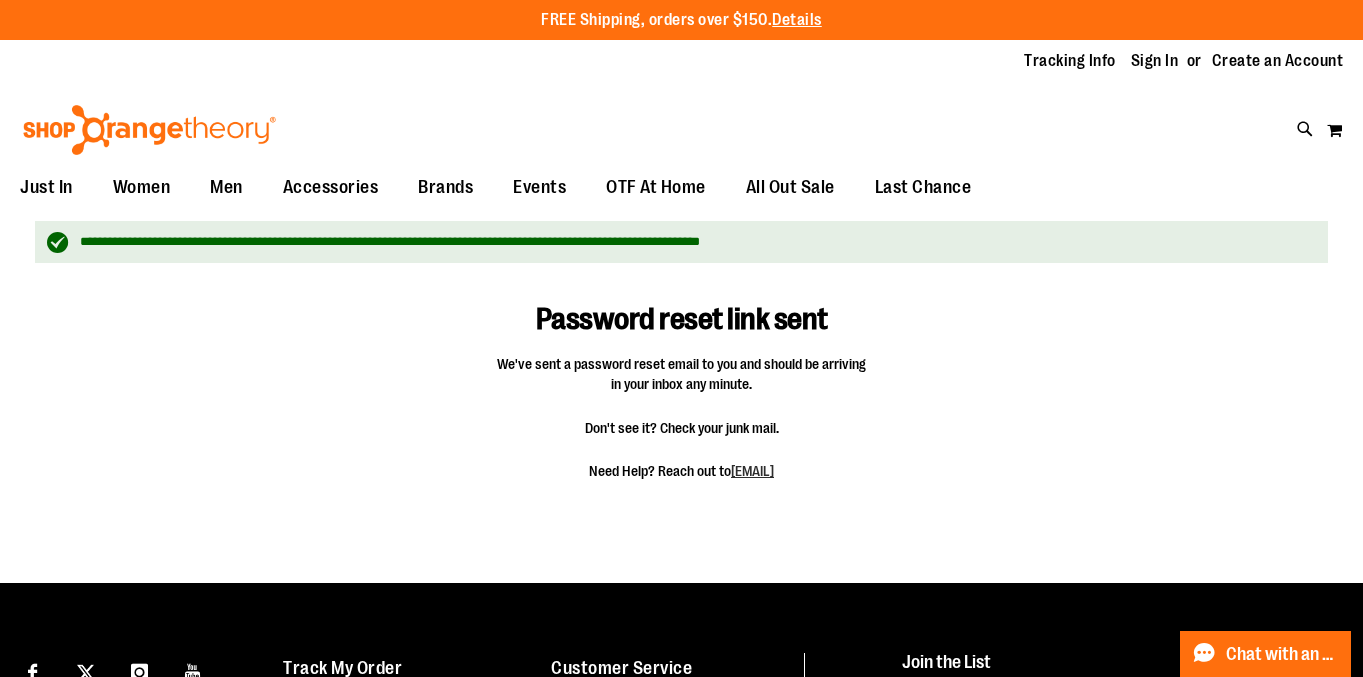 click on "Don't see it? Check your junk mail." at bounding box center [682, 428] 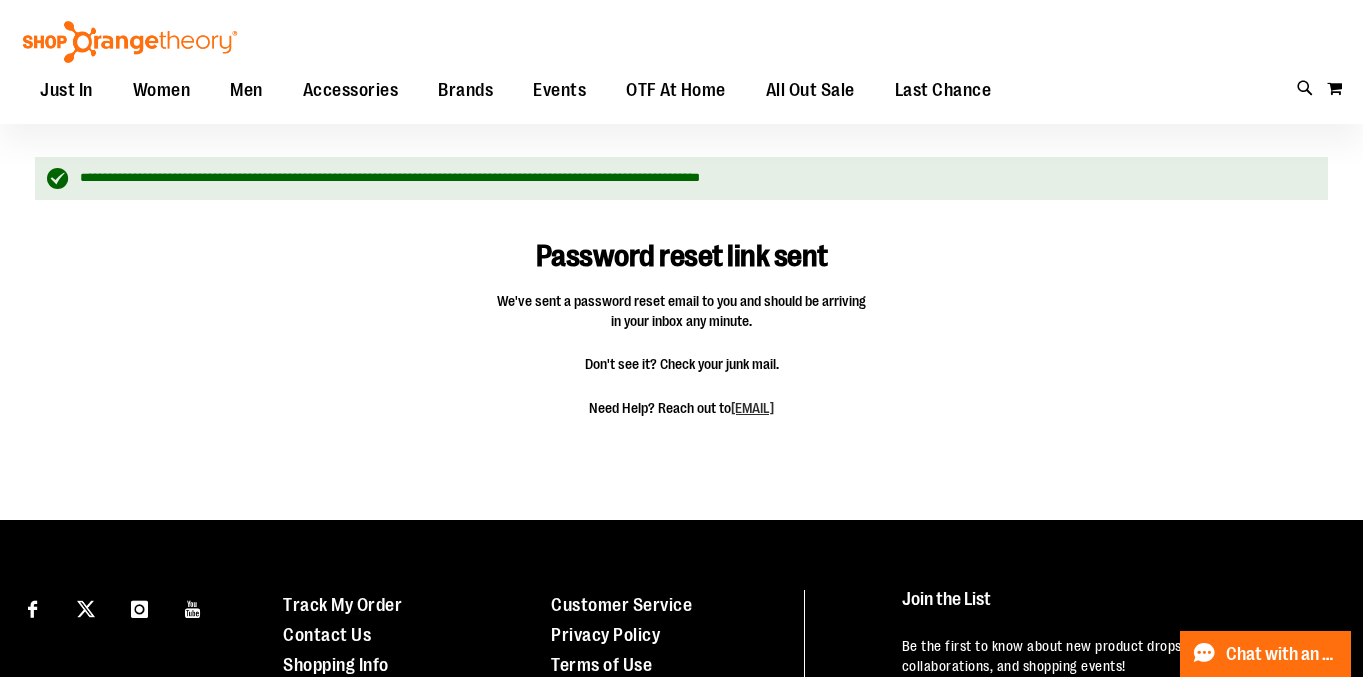 scroll, scrollTop: 58, scrollLeft: 0, axis: vertical 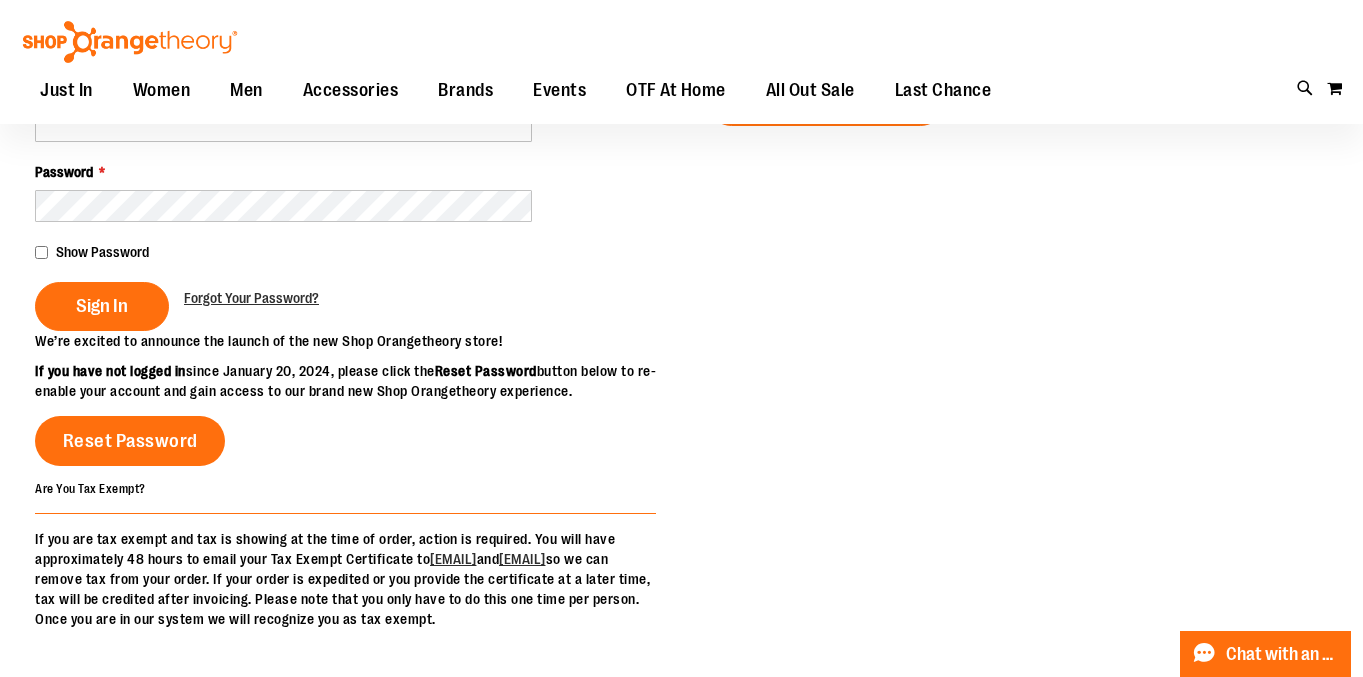 click on "Registered Customers
If you have an account, sign in with your email address.                     * Required Fields
Email *
Password *
Show Password
Sign In
Forgot Your Password?
New Customers
Creating an account has many benefits: check out faster, keep more than one address, track orders and more.
Create an Account" at bounding box center (681, 293) 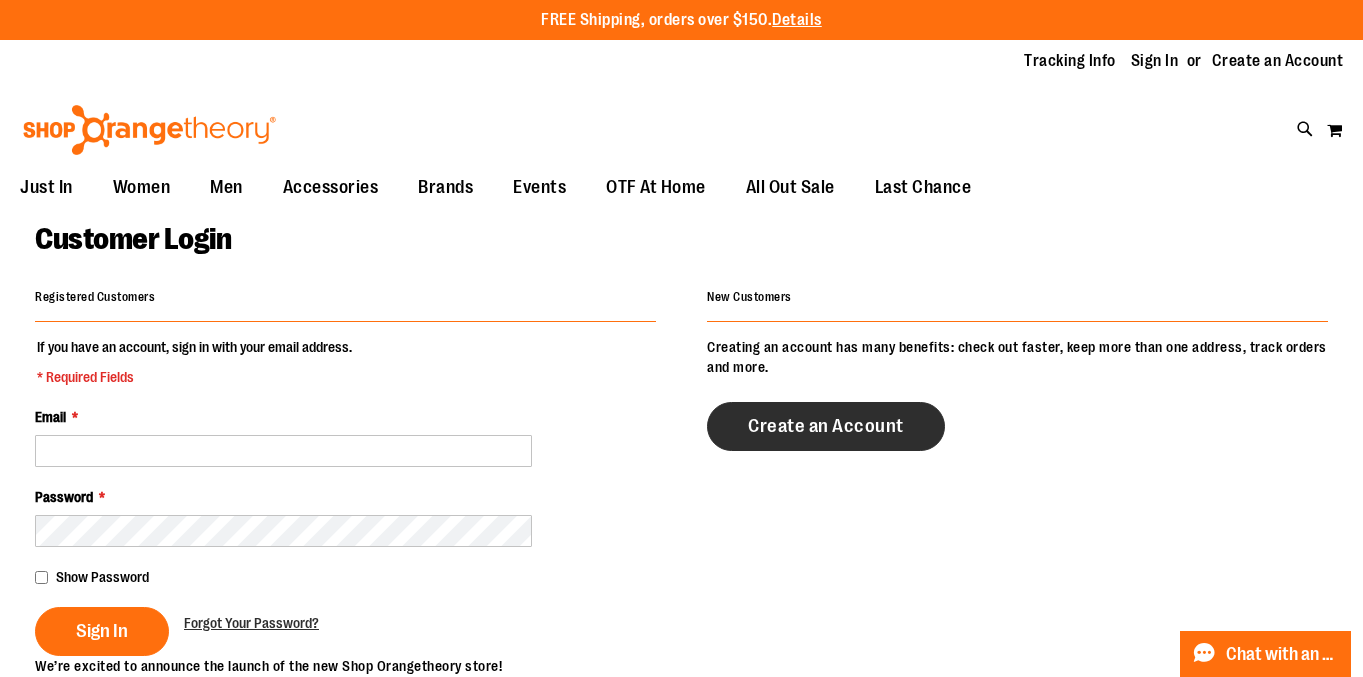 click on "Create an Account" at bounding box center [826, 426] 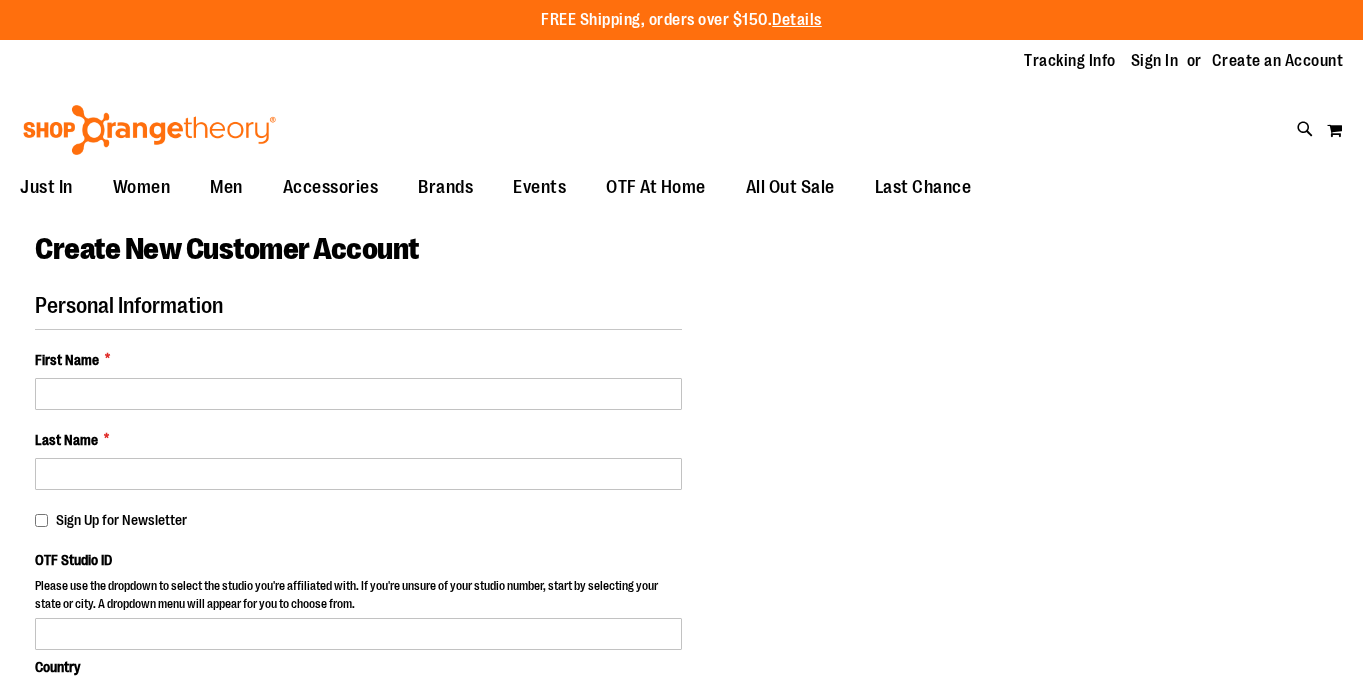 scroll, scrollTop: 0, scrollLeft: 0, axis: both 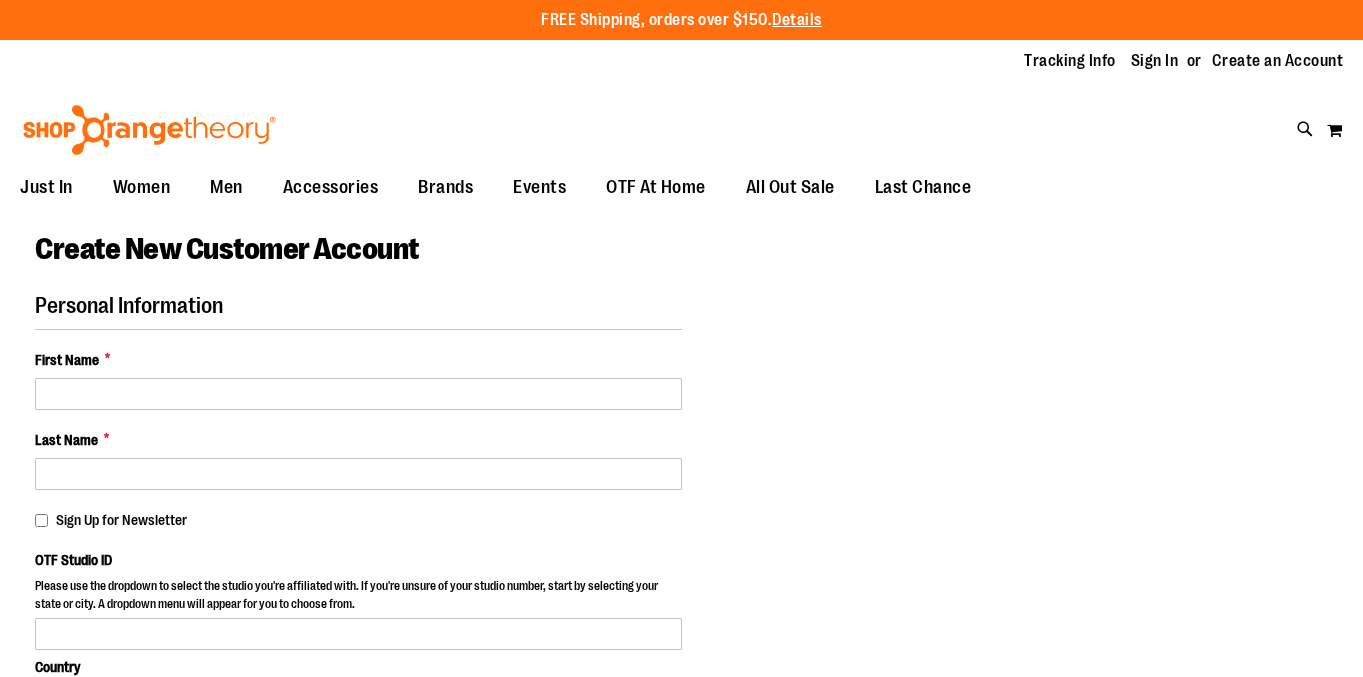 select on "***" 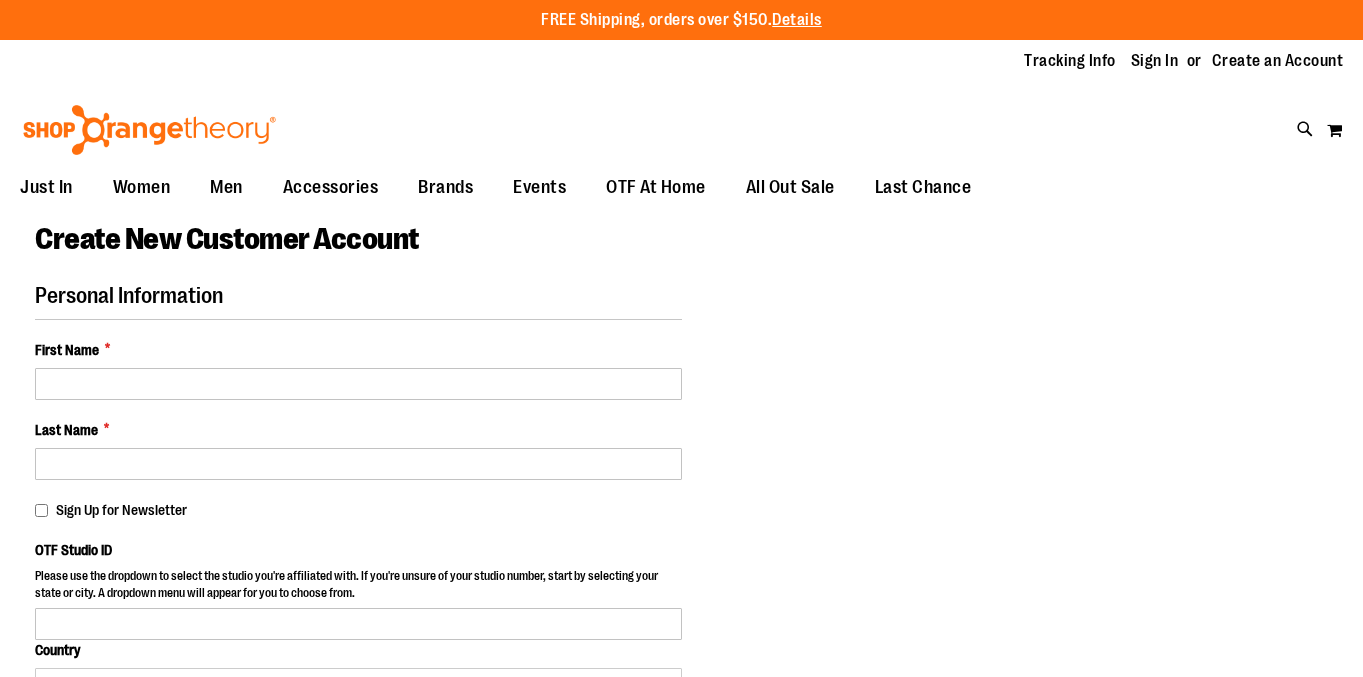 click on "First Name *" at bounding box center [358, 370] 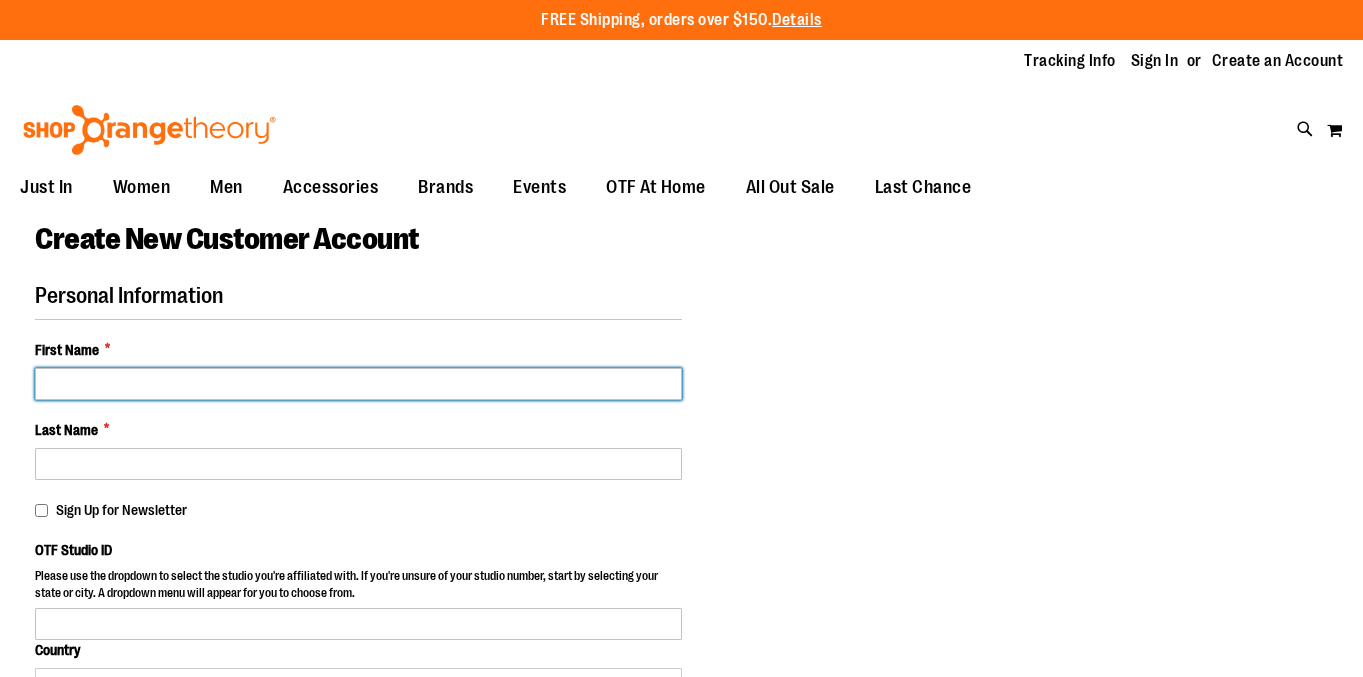 click on "First Name *" at bounding box center [358, 384] 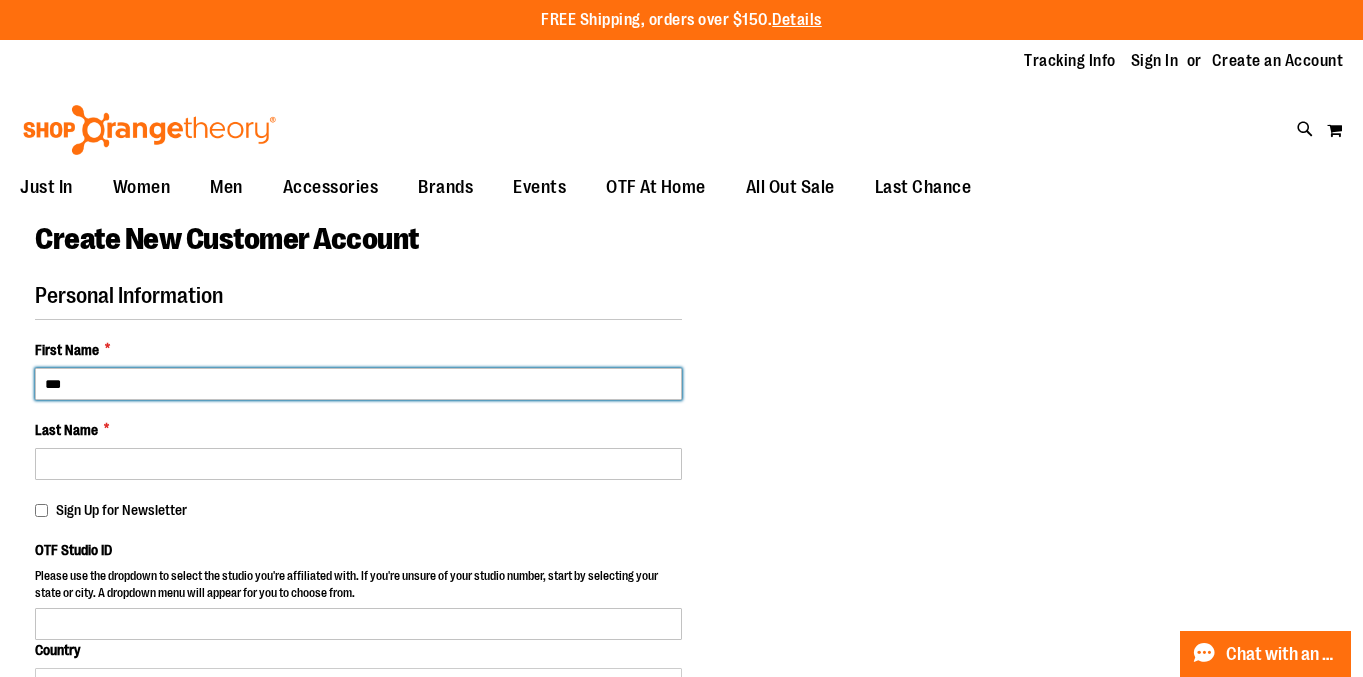 type on "***" 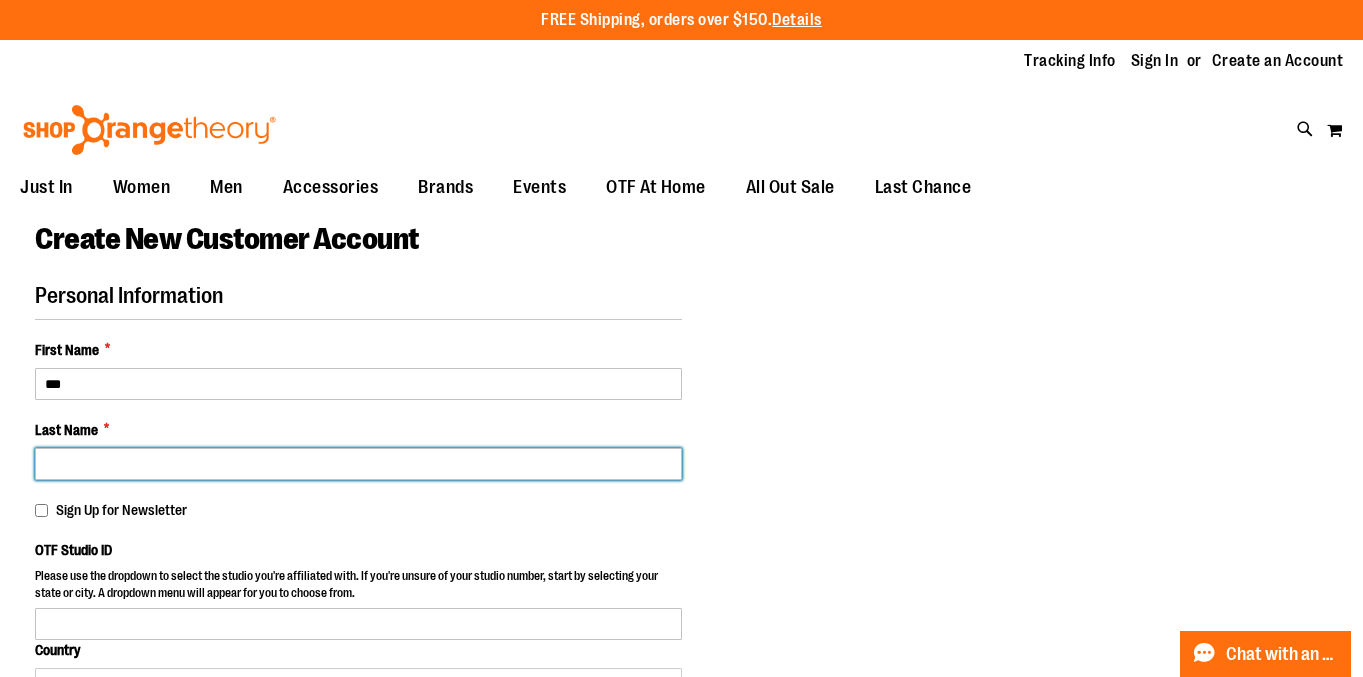 click on "Last Name *" at bounding box center (358, 464) 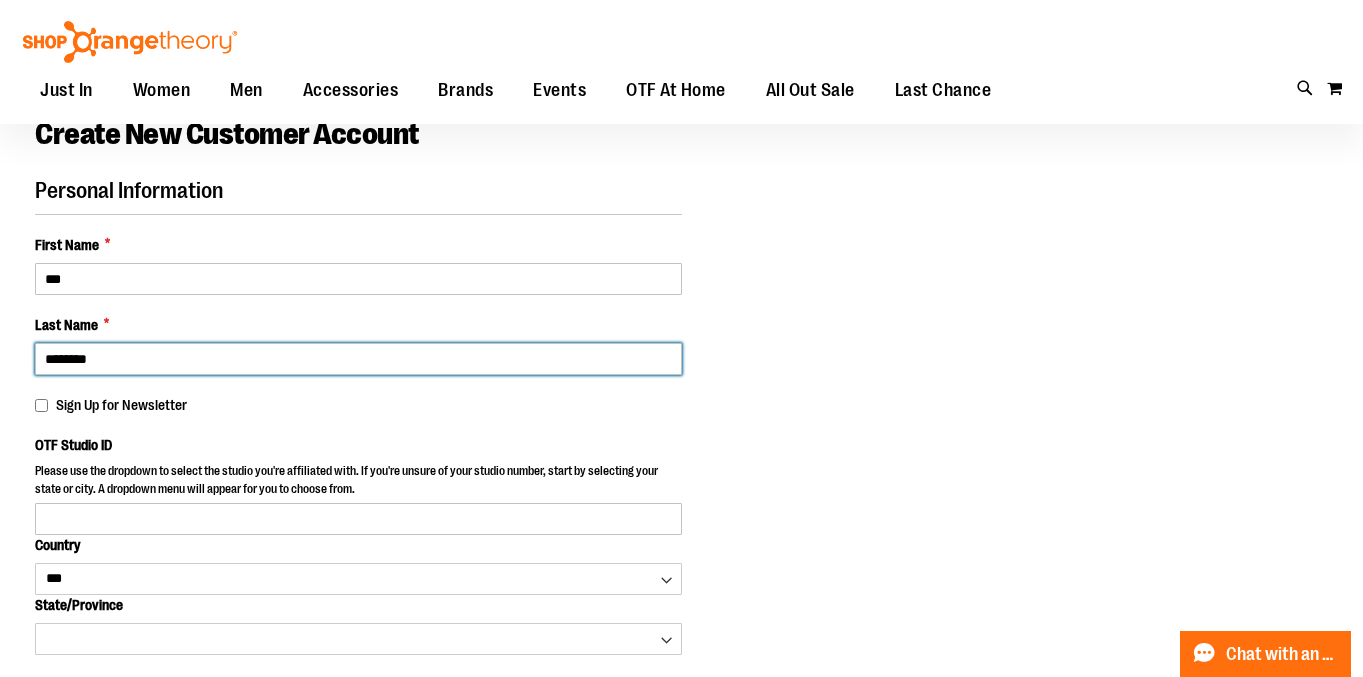 scroll, scrollTop: 127, scrollLeft: 0, axis: vertical 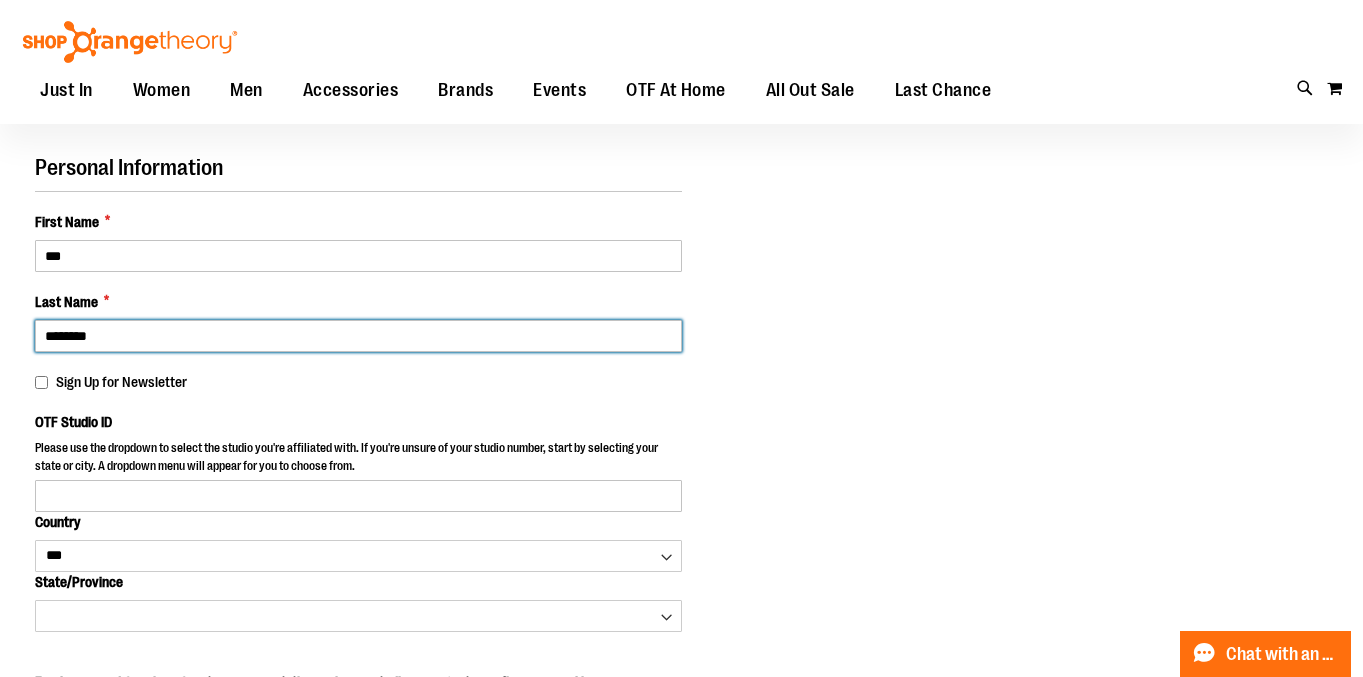 type on "********" 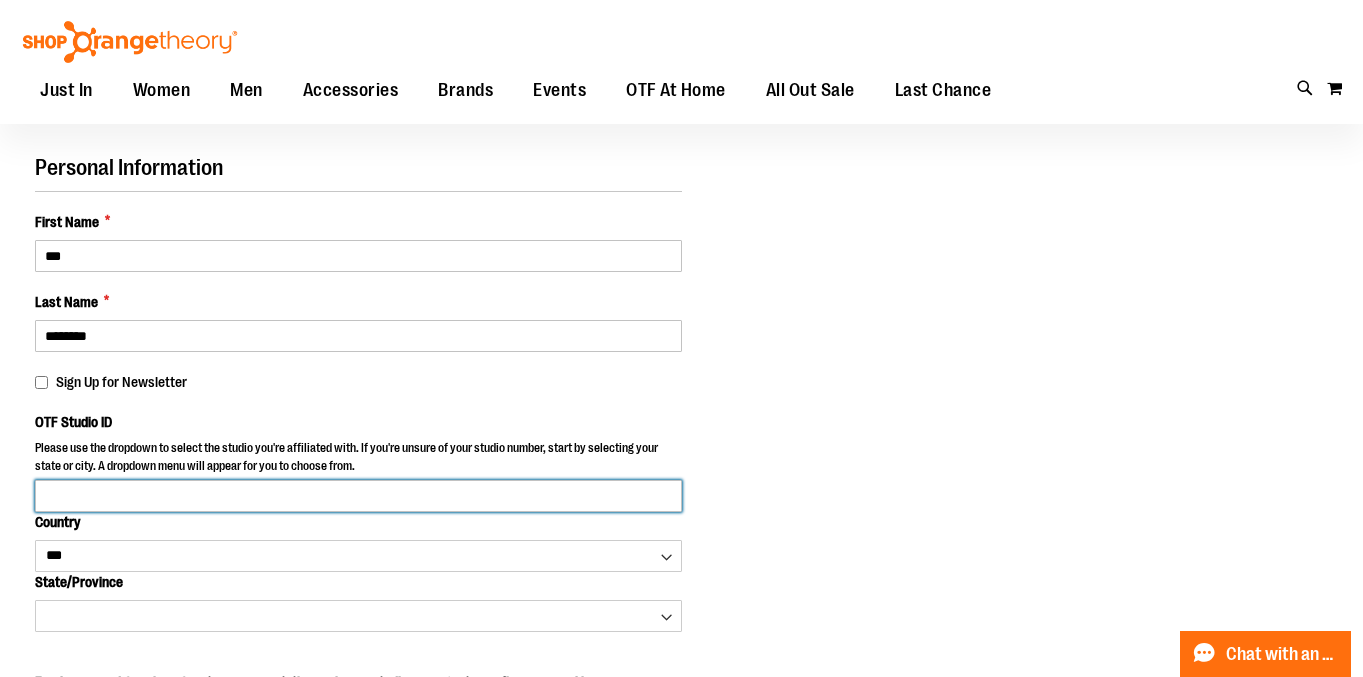 click on "OTF Studio ID" at bounding box center [358, 496] 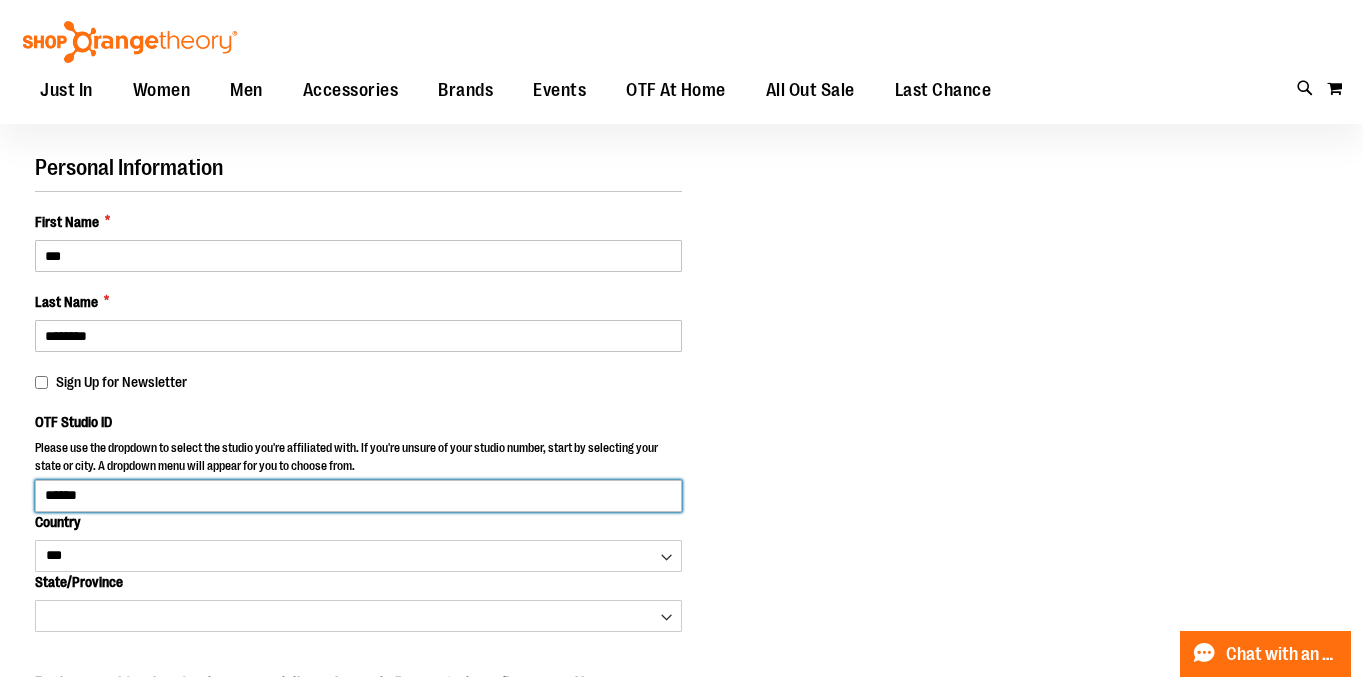 type on "*******" 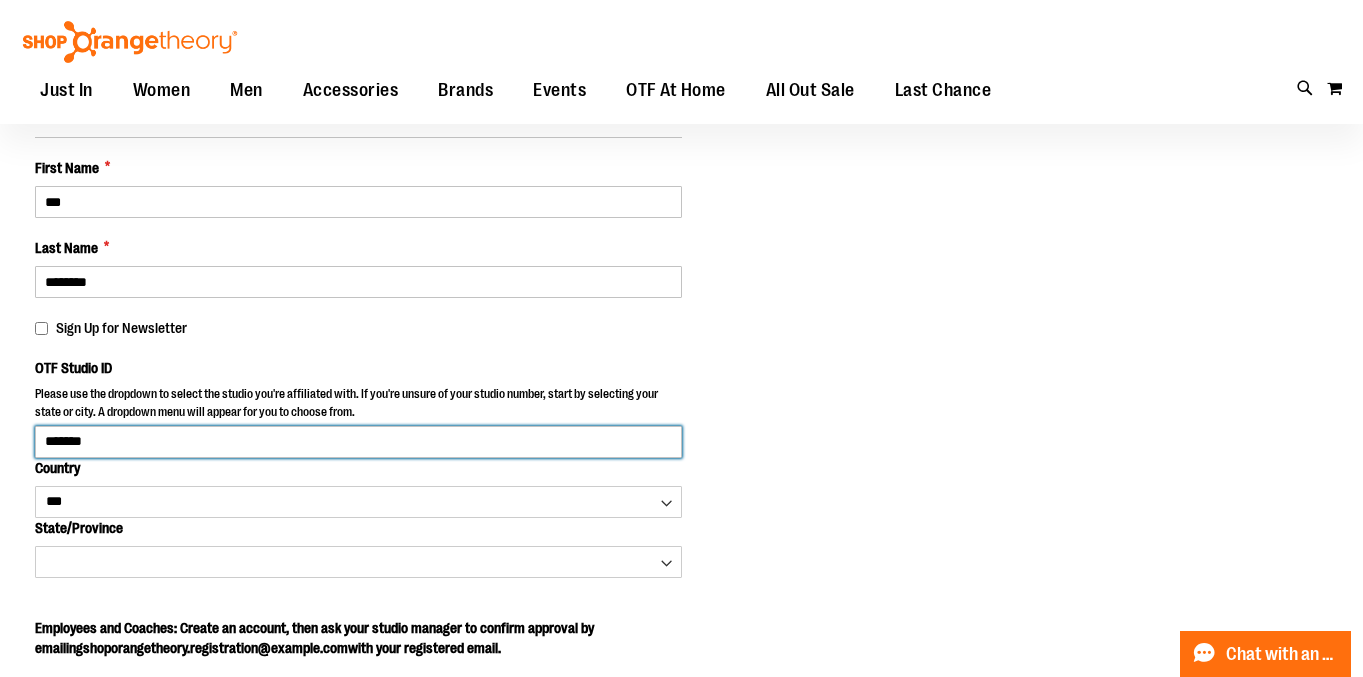 scroll, scrollTop: 191, scrollLeft: 0, axis: vertical 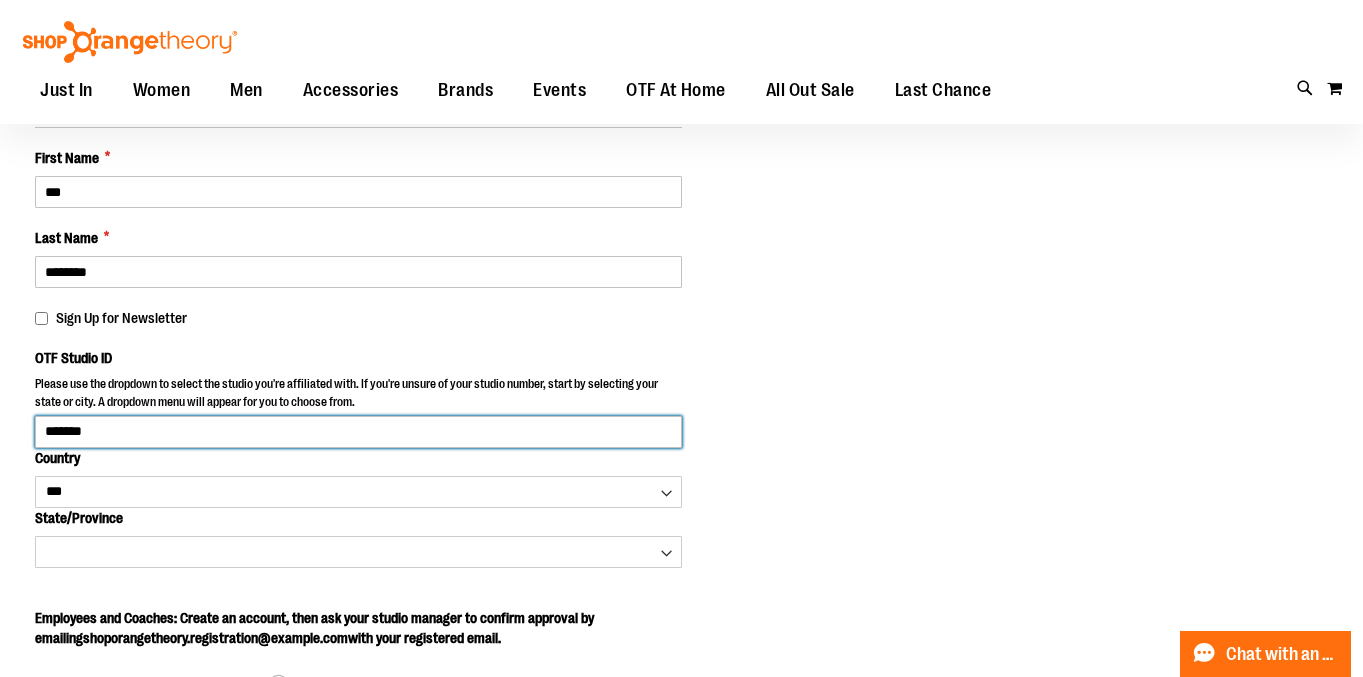 drag, startPoint x: 109, startPoint y: 430, endPoint x: -28, endPoint y: 430, distance: 137 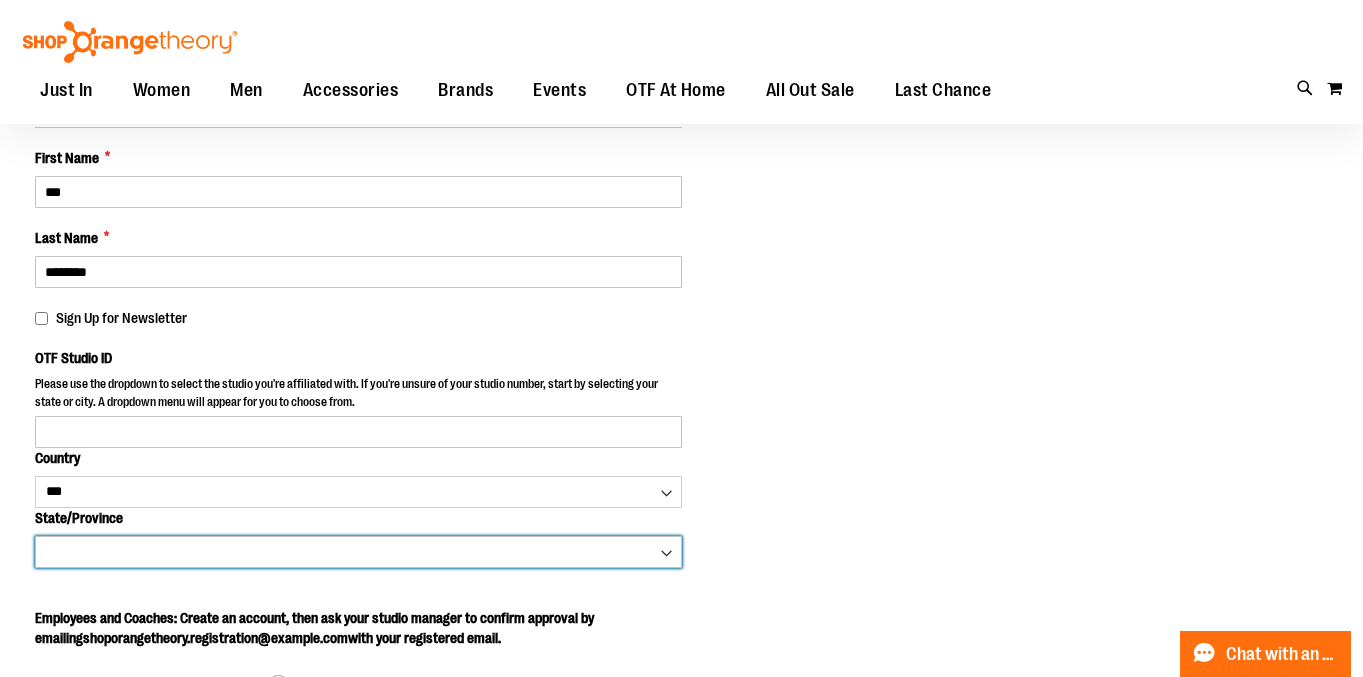 click on "**********" at bounding box center [358, 552] 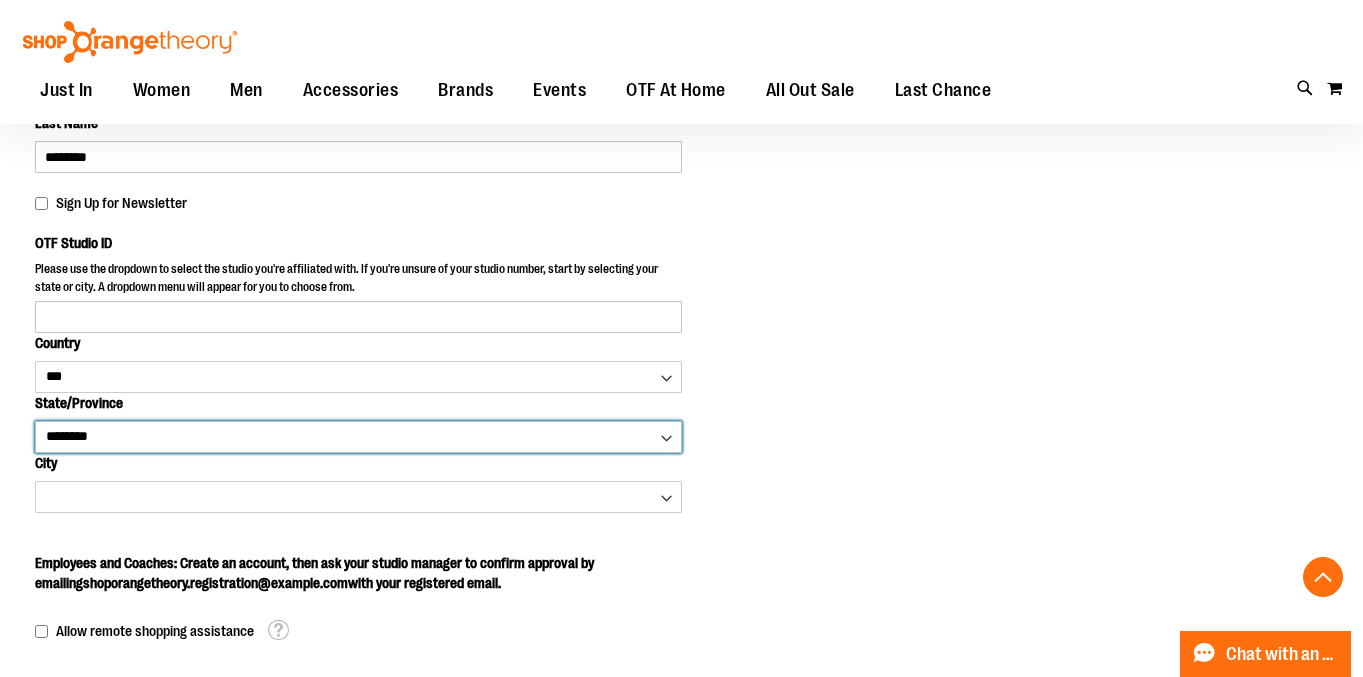scroll, scrollTop: 318, scrollLeft: 0, axis: vertical 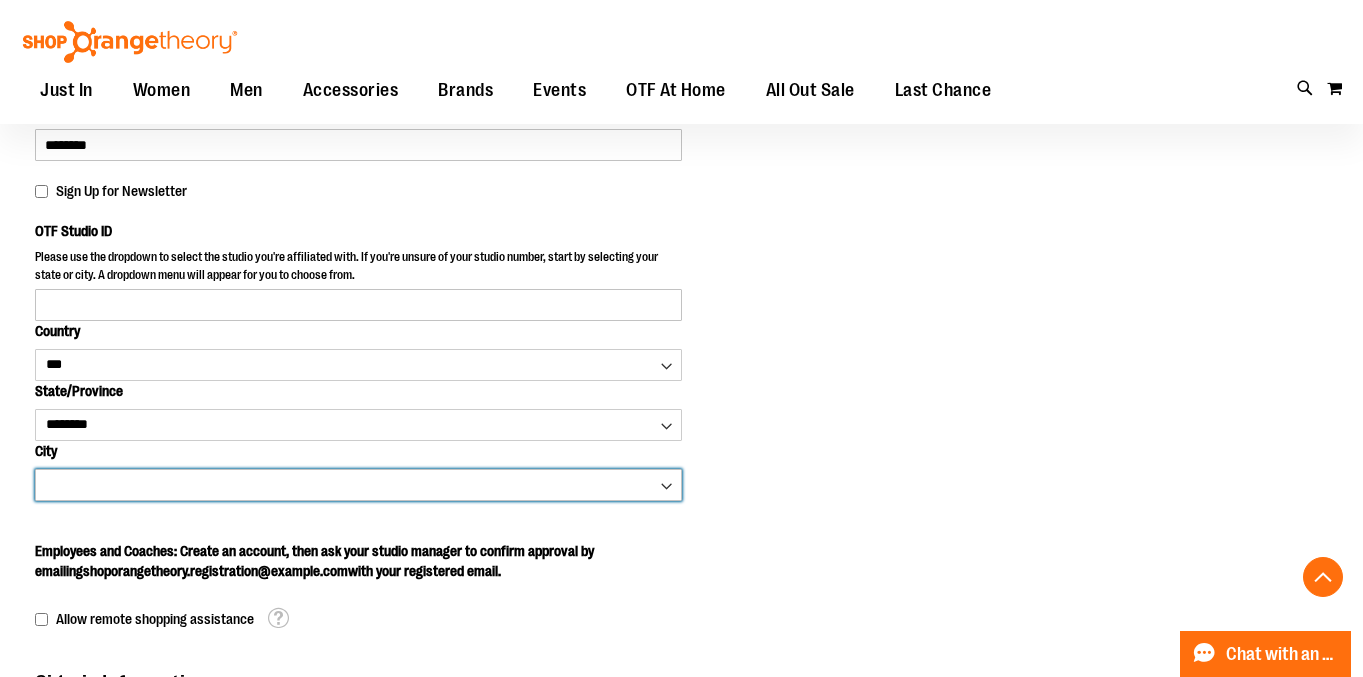 click on "**********" at bounding box center [358, 485] 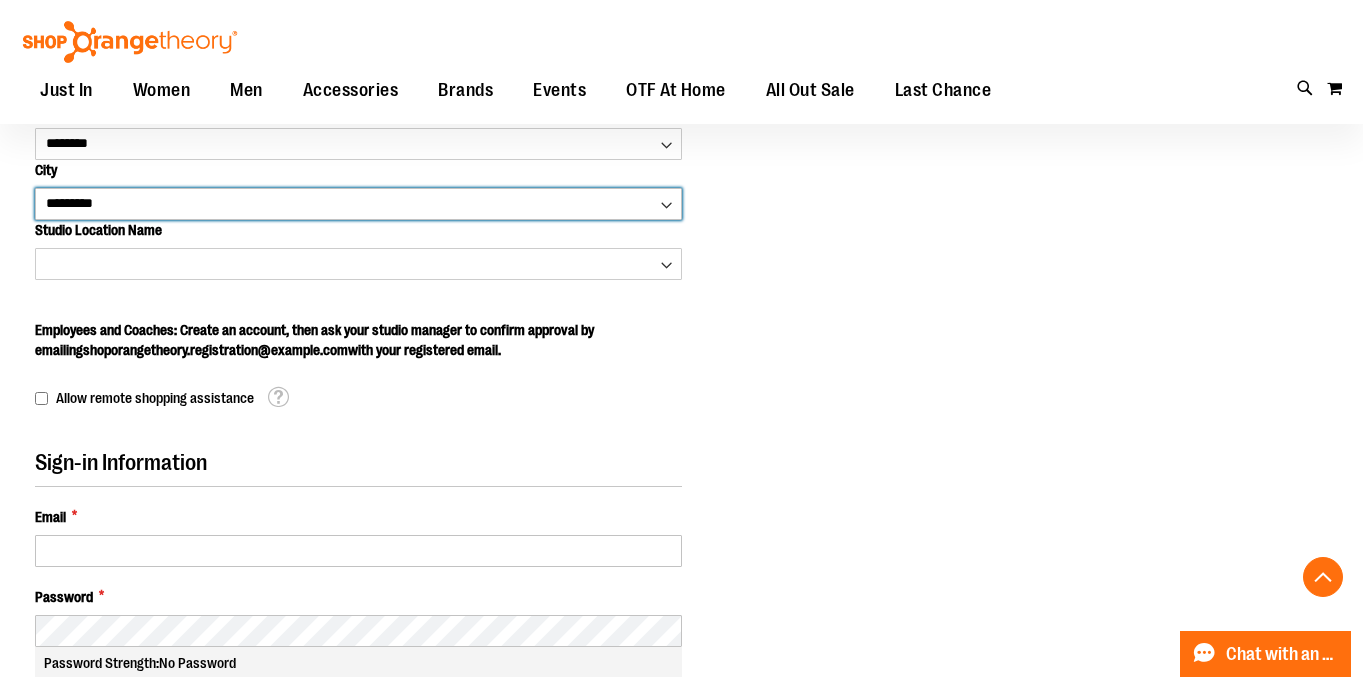 scroll, scrollTop: 643, scrollLeft: 0, axis: vertical 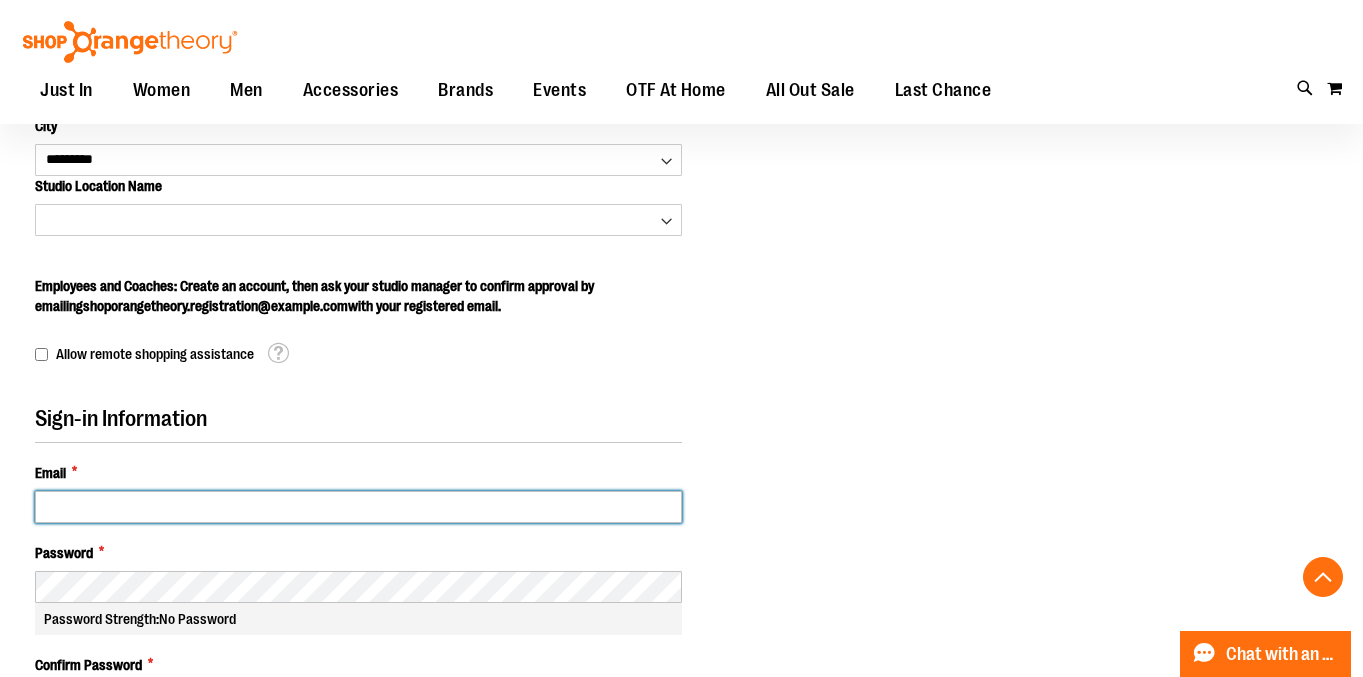 click on "Email
*" at bounding box center (358, 507) 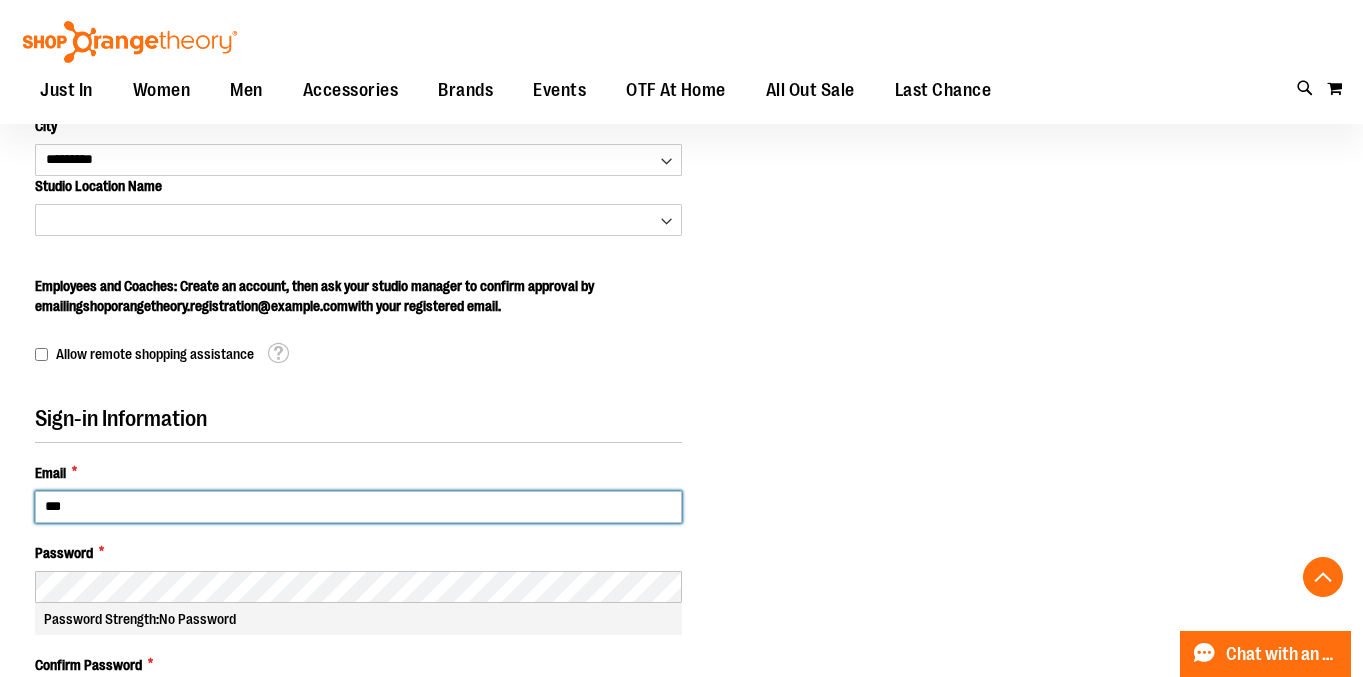 type on "**********" 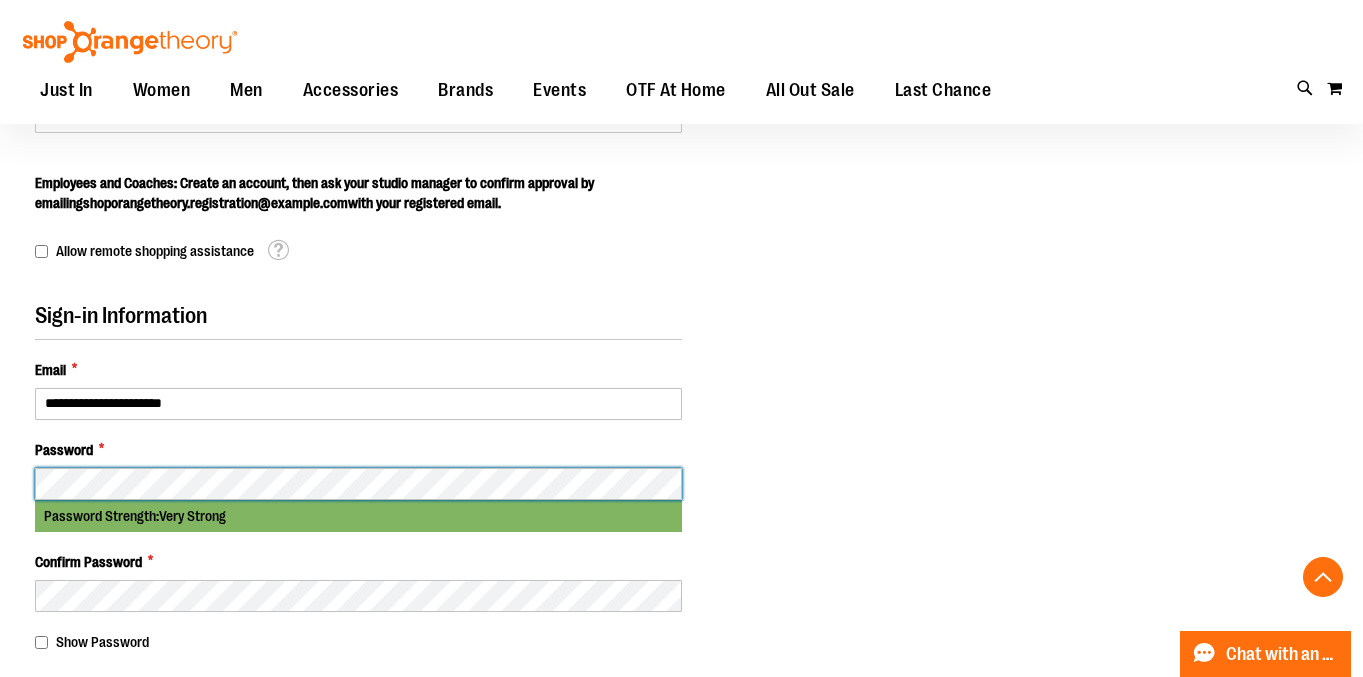 scroll, scrollTop: 781, scrollLeft: 0, axis: vertical 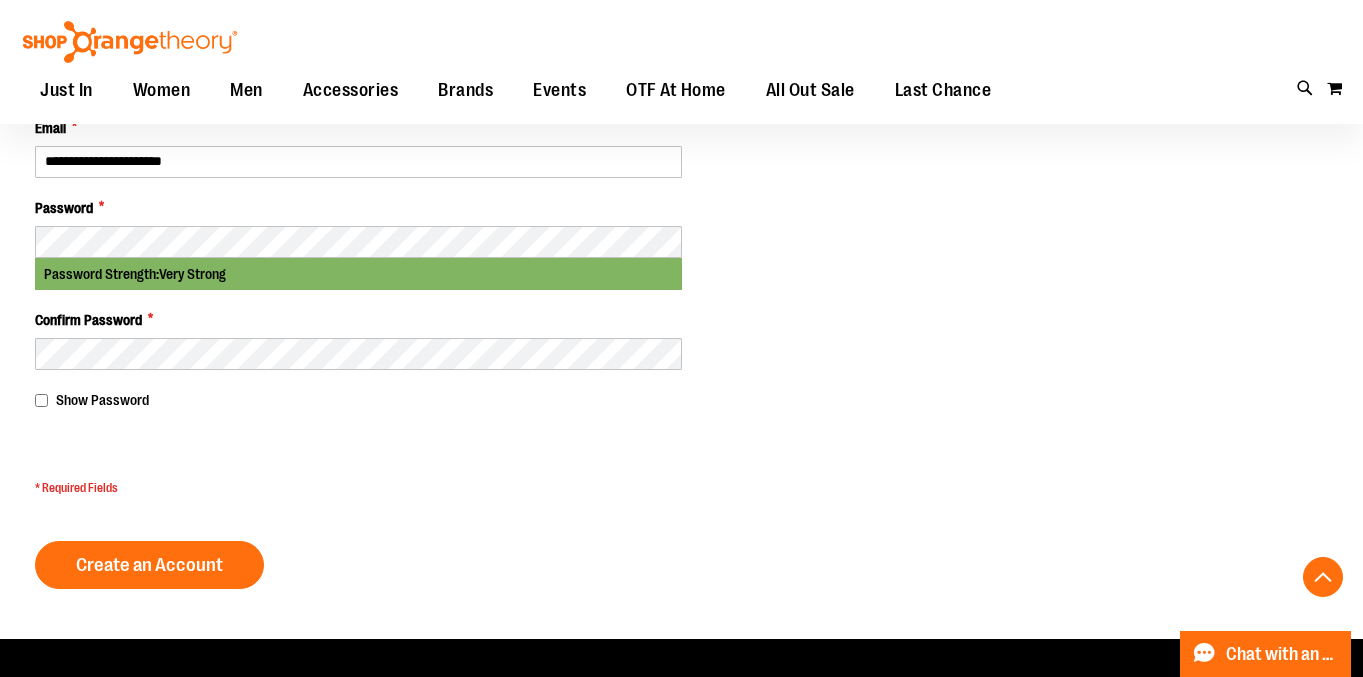 click on "Personal Information
First Name *
***
Last Name *
********
Sign Up for Newsletter
OTF Studio ID
Country
***
***" at bounding box center [681, -39] 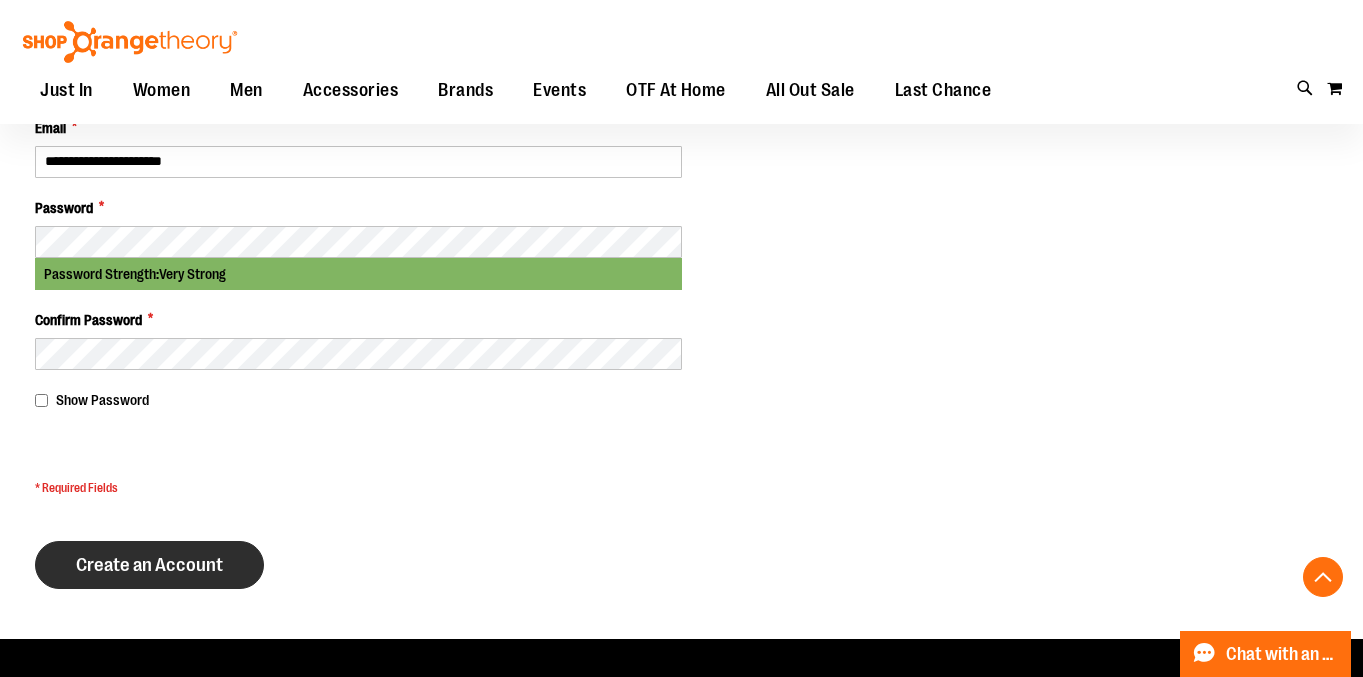 click on "Create an Account" at bounding box center (149, 565) 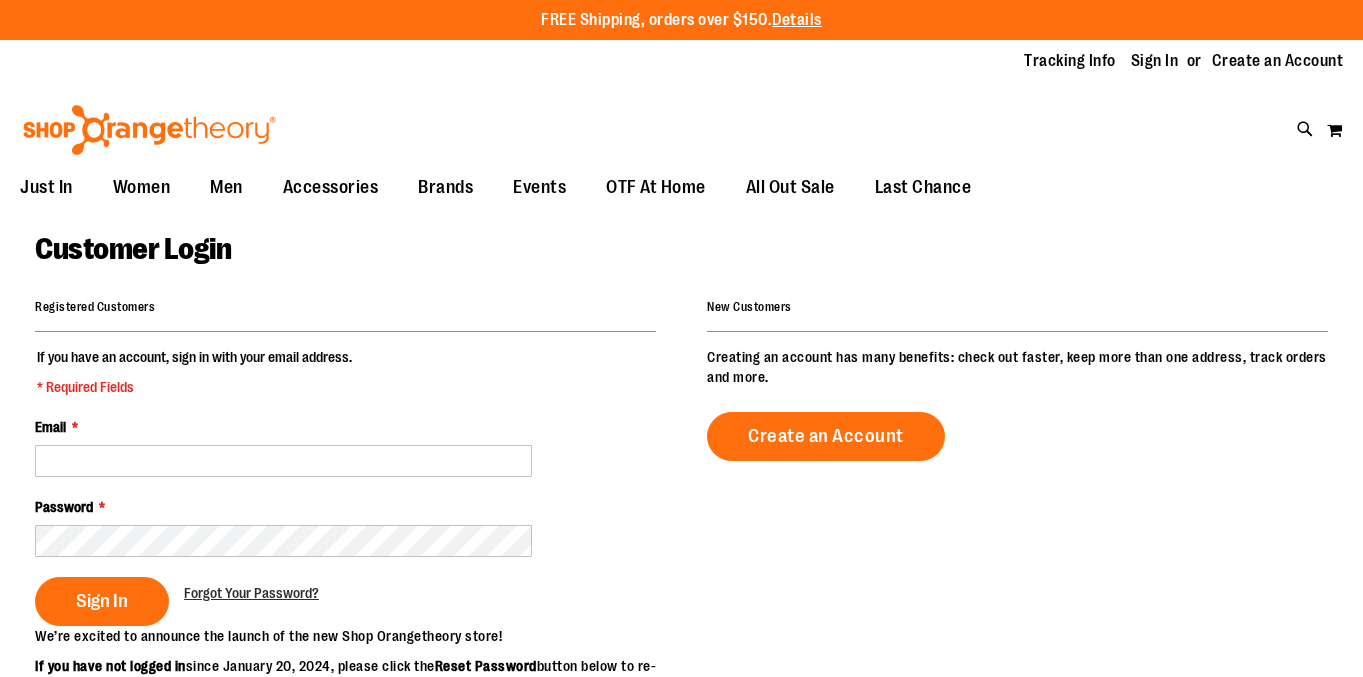 scroll, scrollTop: 0, scrollLeft: 0, axis: both 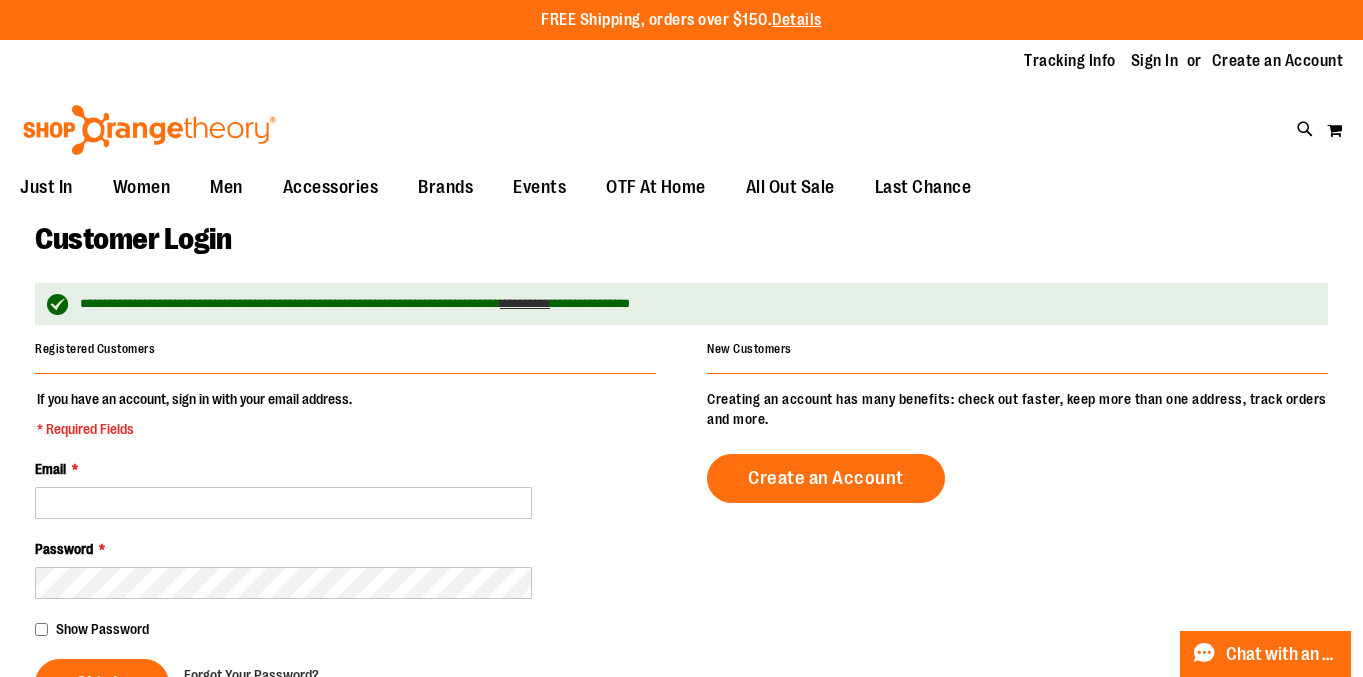 type on "**********" 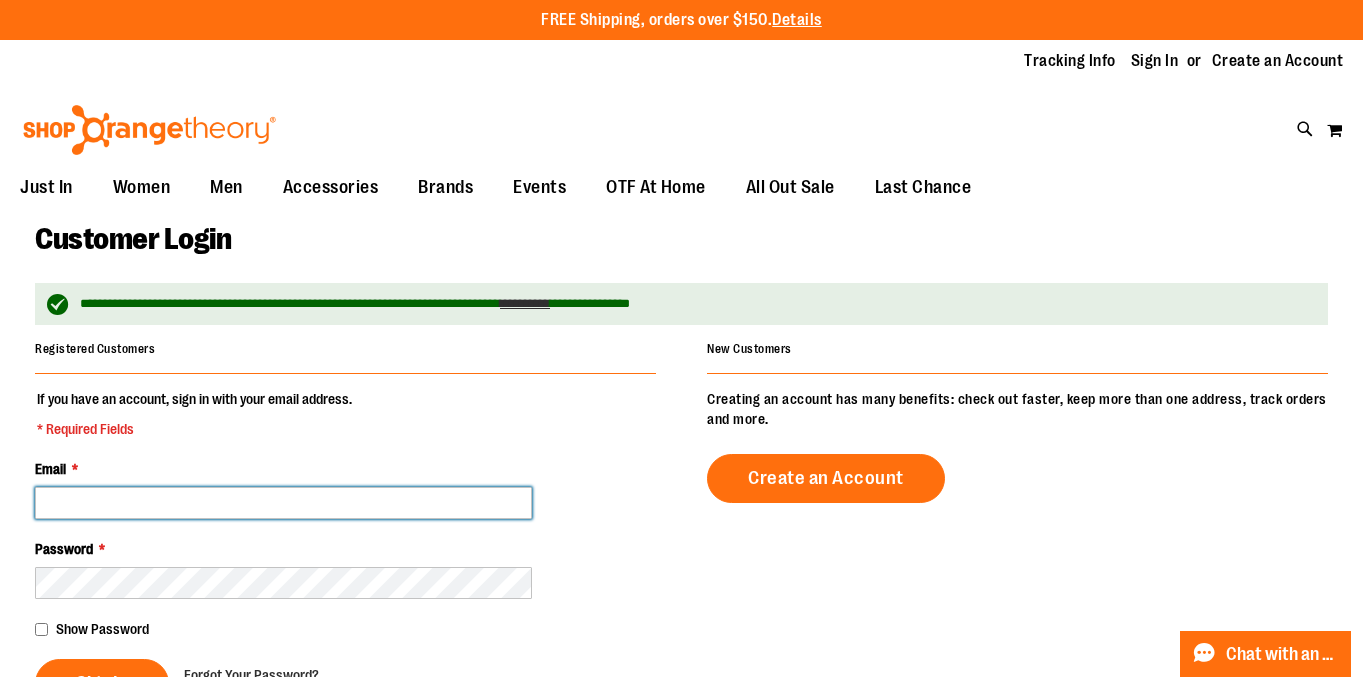 type on "**********" 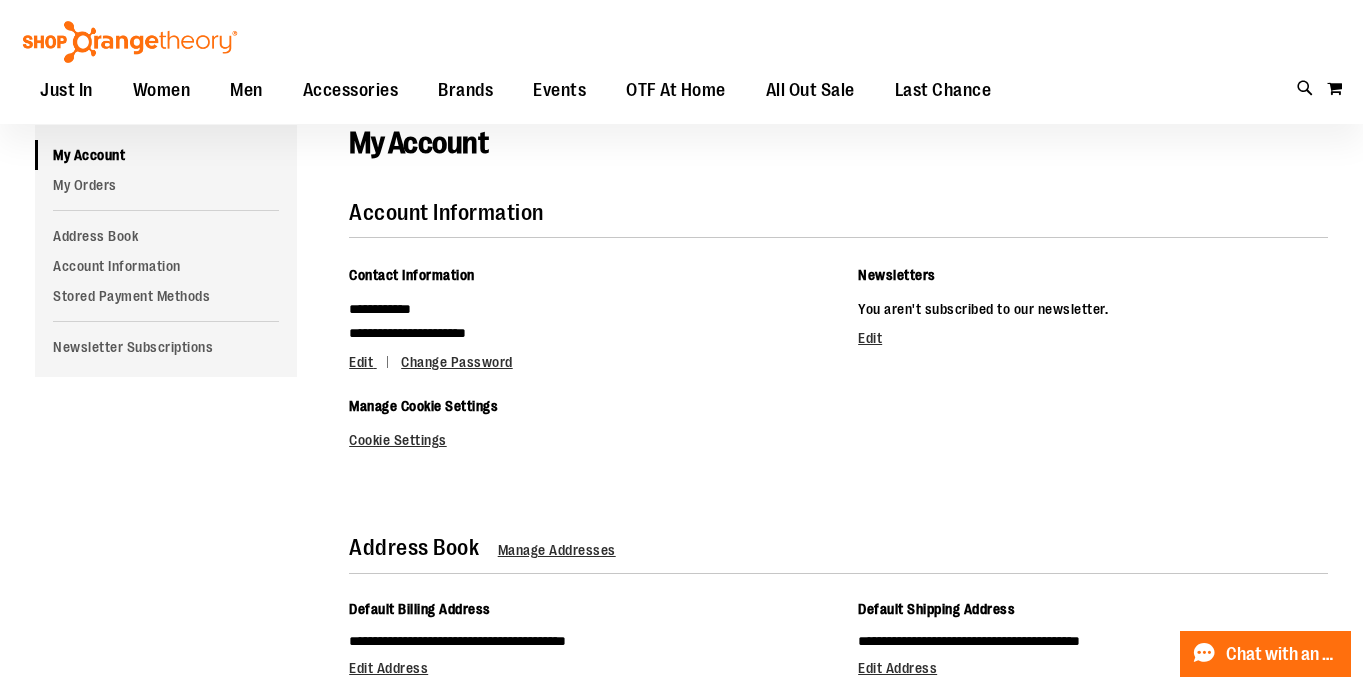 scroll, scrollTop: 193, scrollLeft: 0, axis: vertical 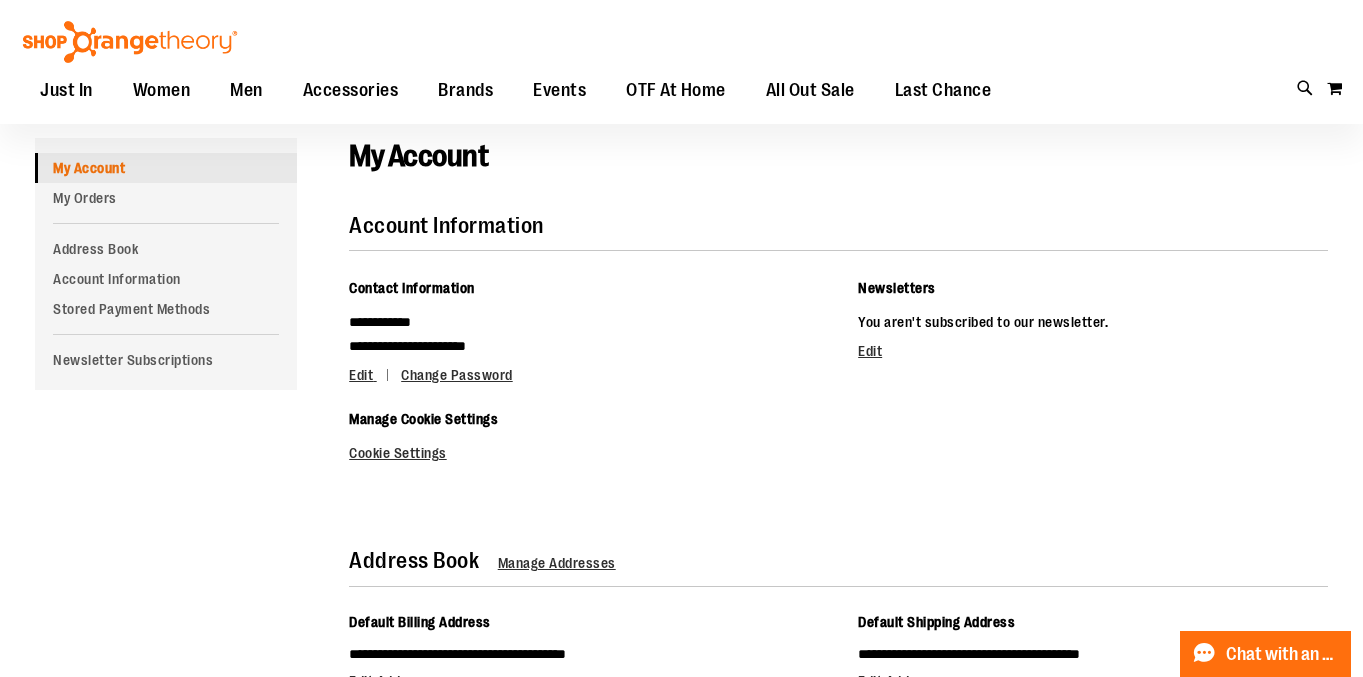 type on "**********" 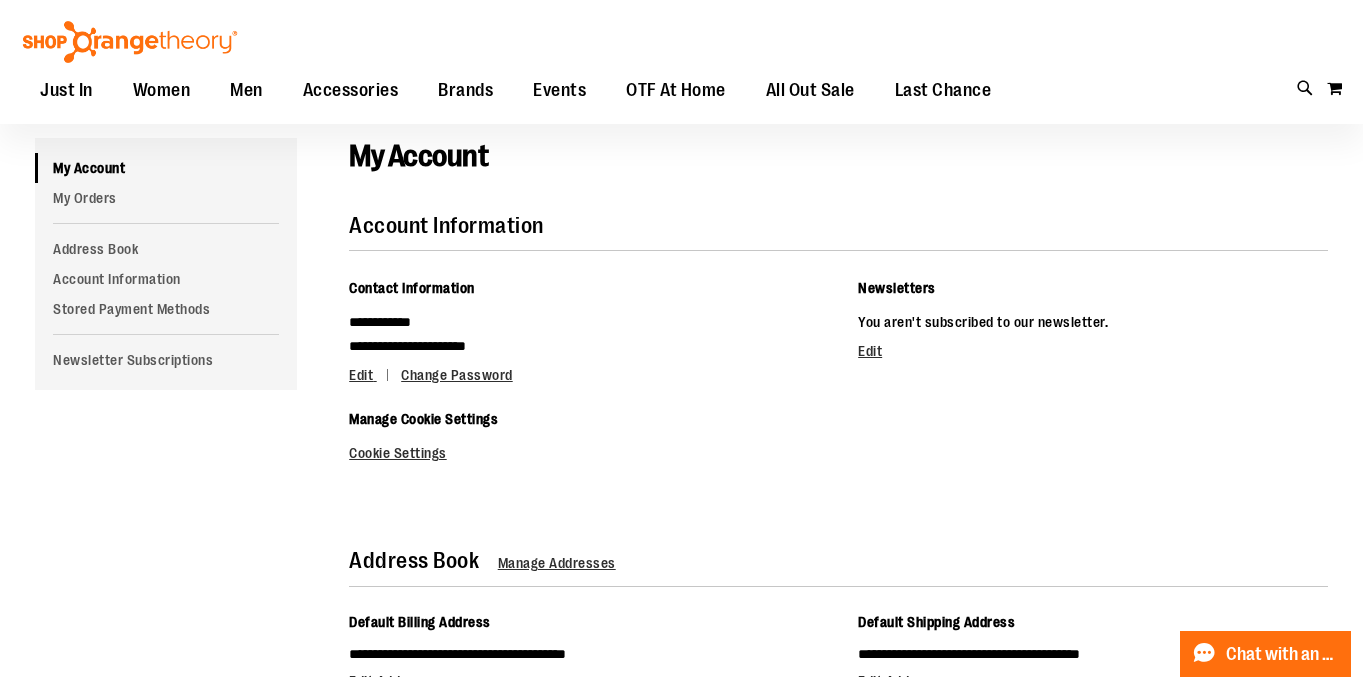 scroll, scrollTop: 18, scrollLeft: 0, axis: vertical 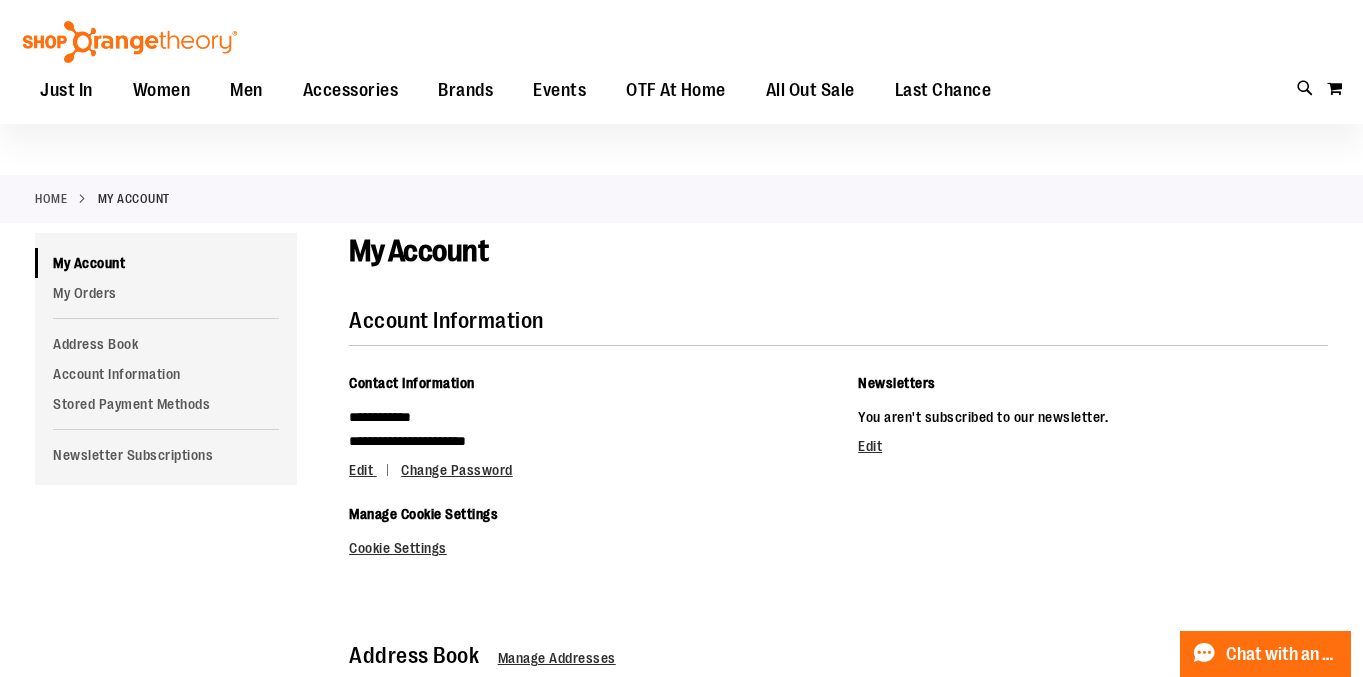 type on "**********" 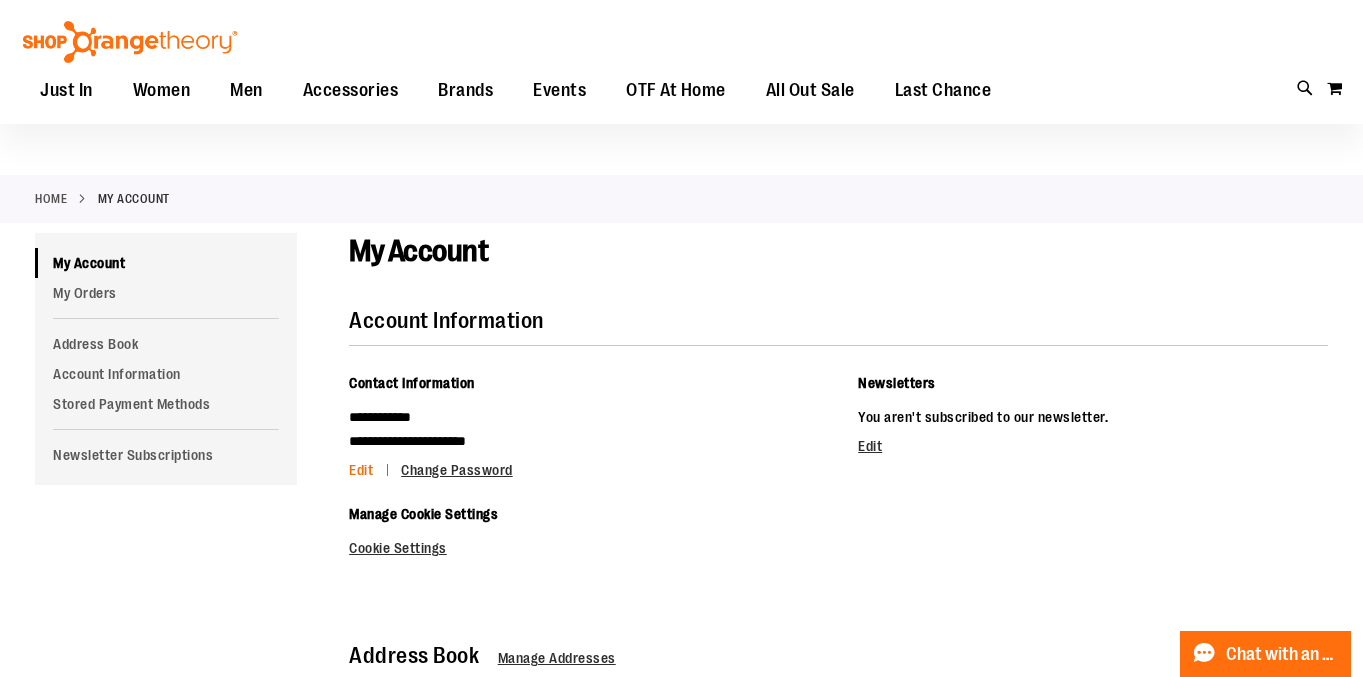 click on "Edit" at bounding box center [361, 470] 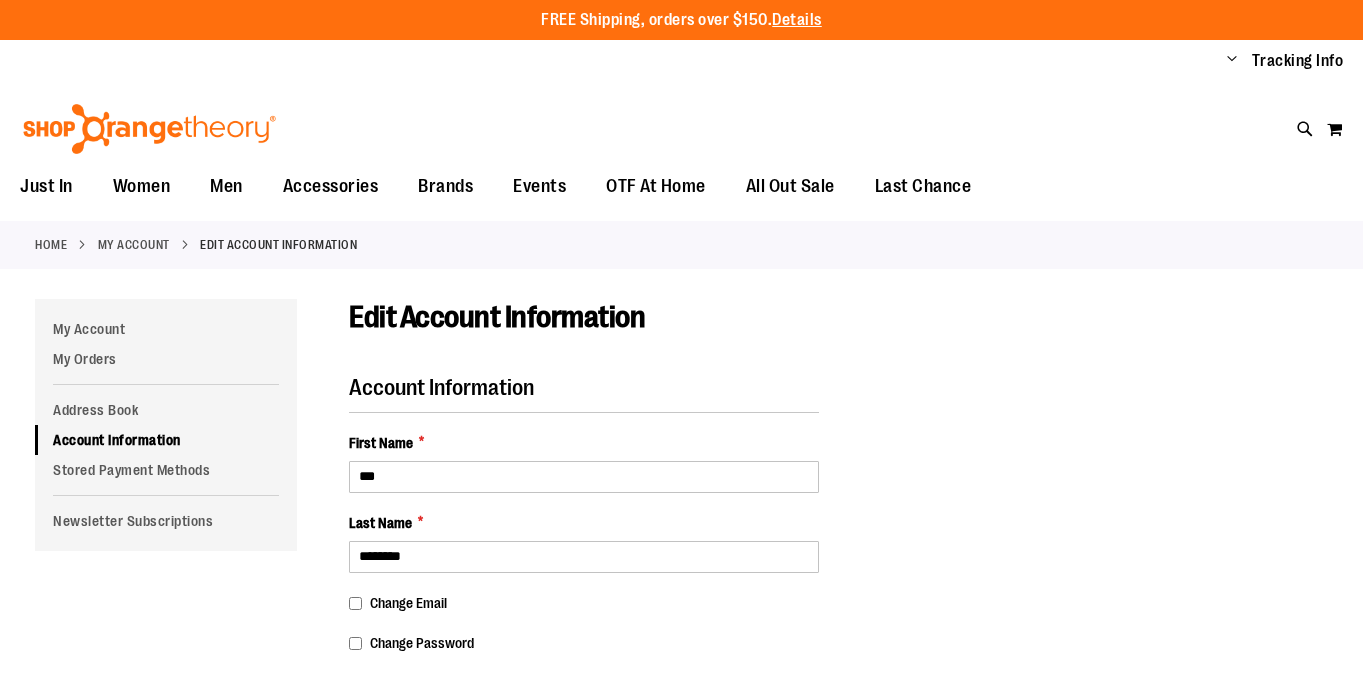 scroll, scrollTop: 0, scrollLeft: 0, axis: both 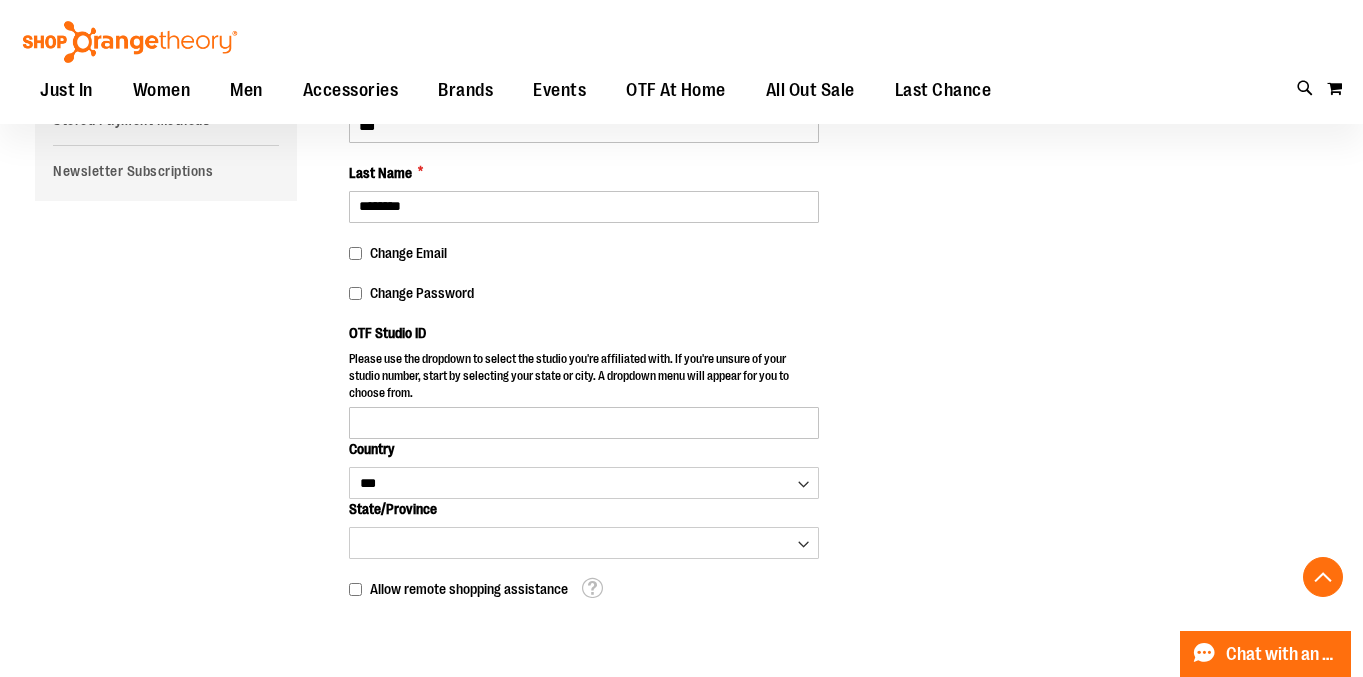 type on "**********" 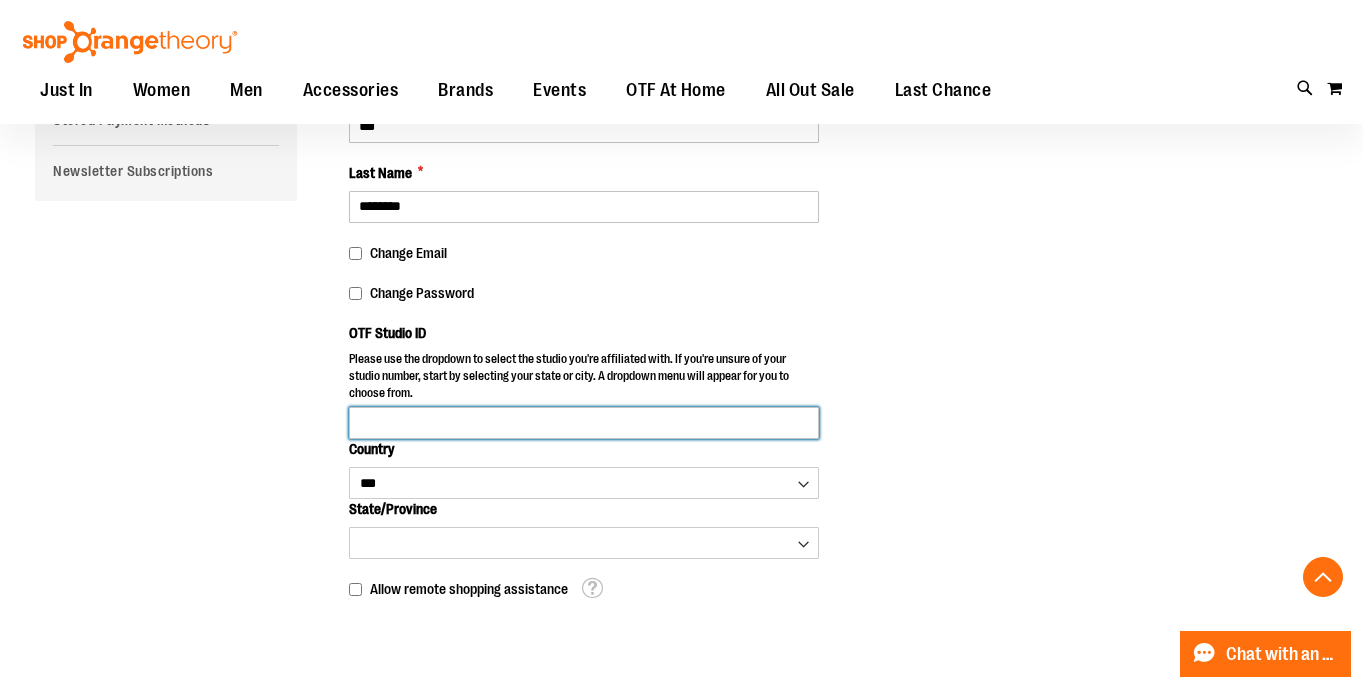 click on "OTF Studio ID" at bounding box center (584, 423) 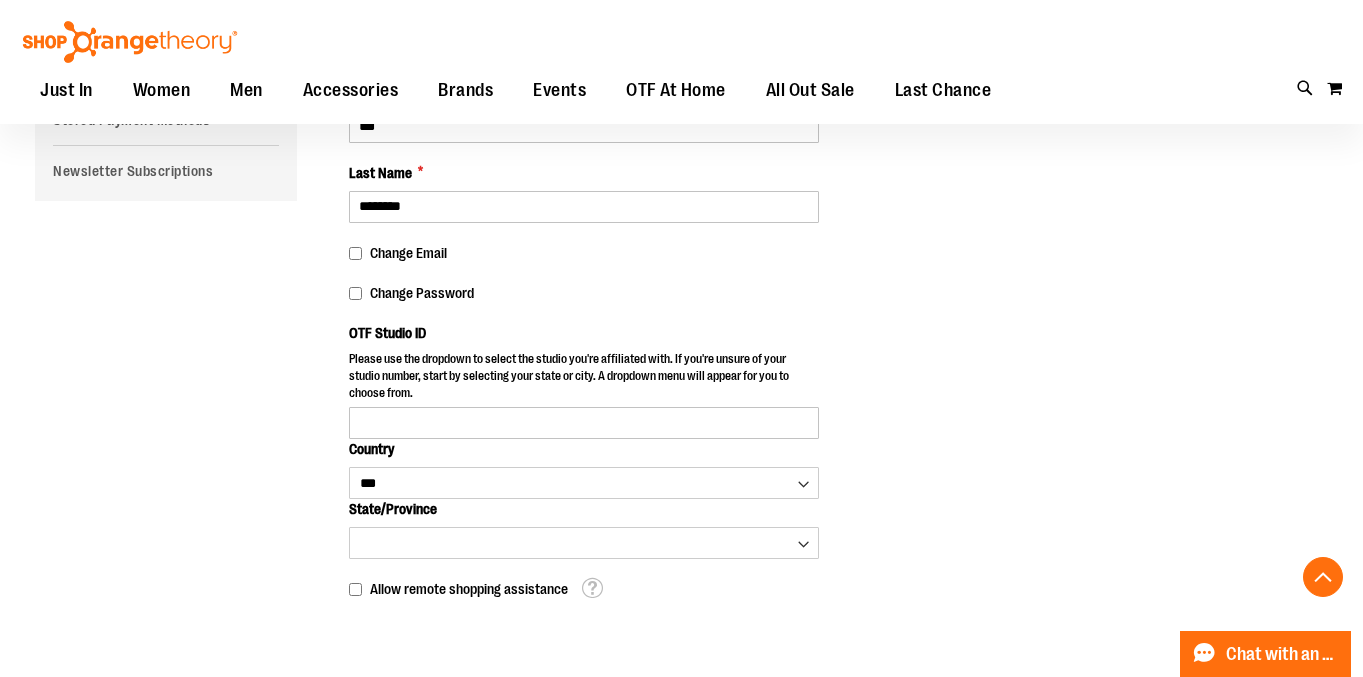 click on "Please use the dropdown to select the studio you're affiliated with. If you're unsure of your studio number, start by selecting your state or city. A dropdown menu will appear for you to choose from." at bounding box center (584, 379) 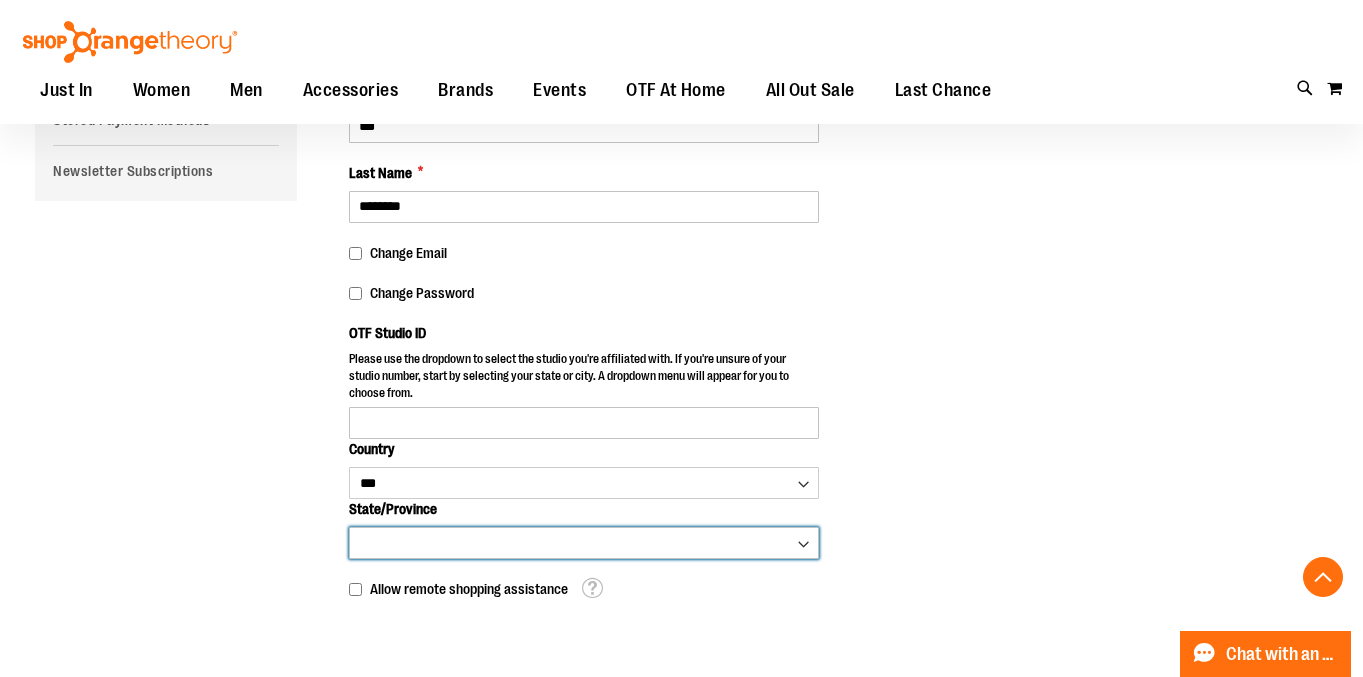 click on "**********" at bounding box center (584, 543) 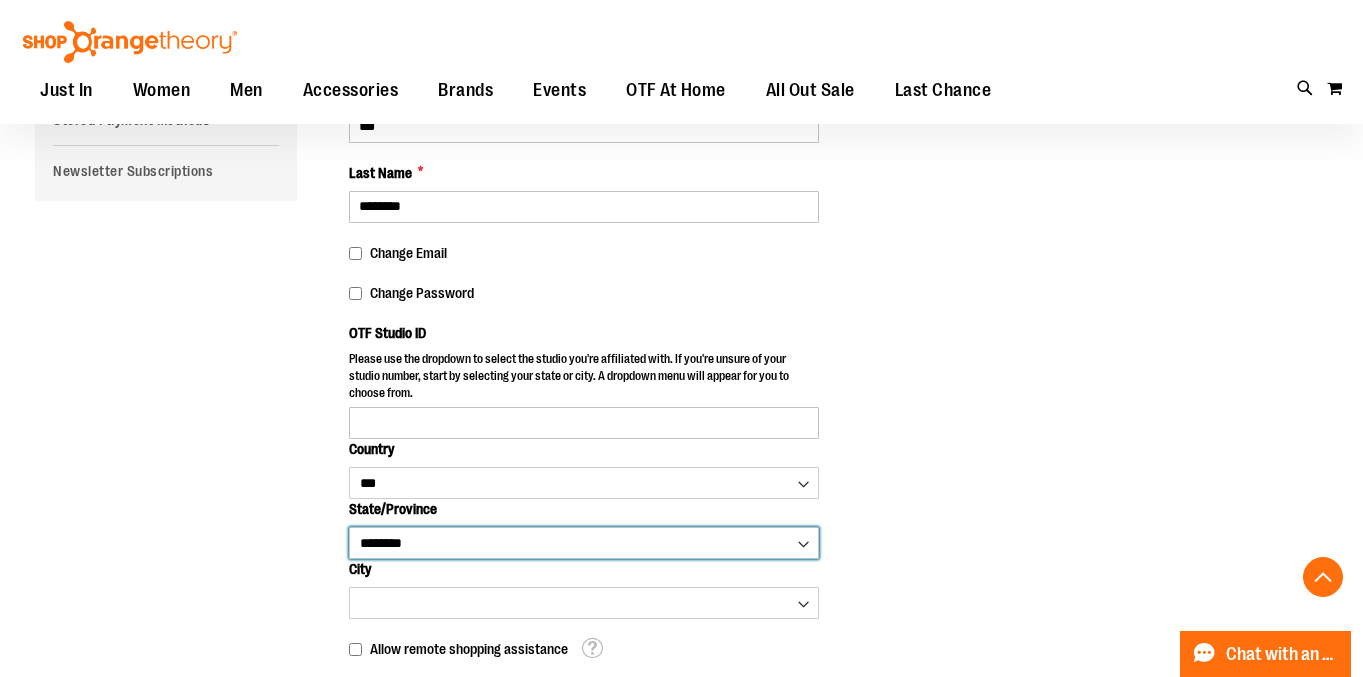 scroll, scrollTop: 389, scrollLeft: 0, axis: vertical 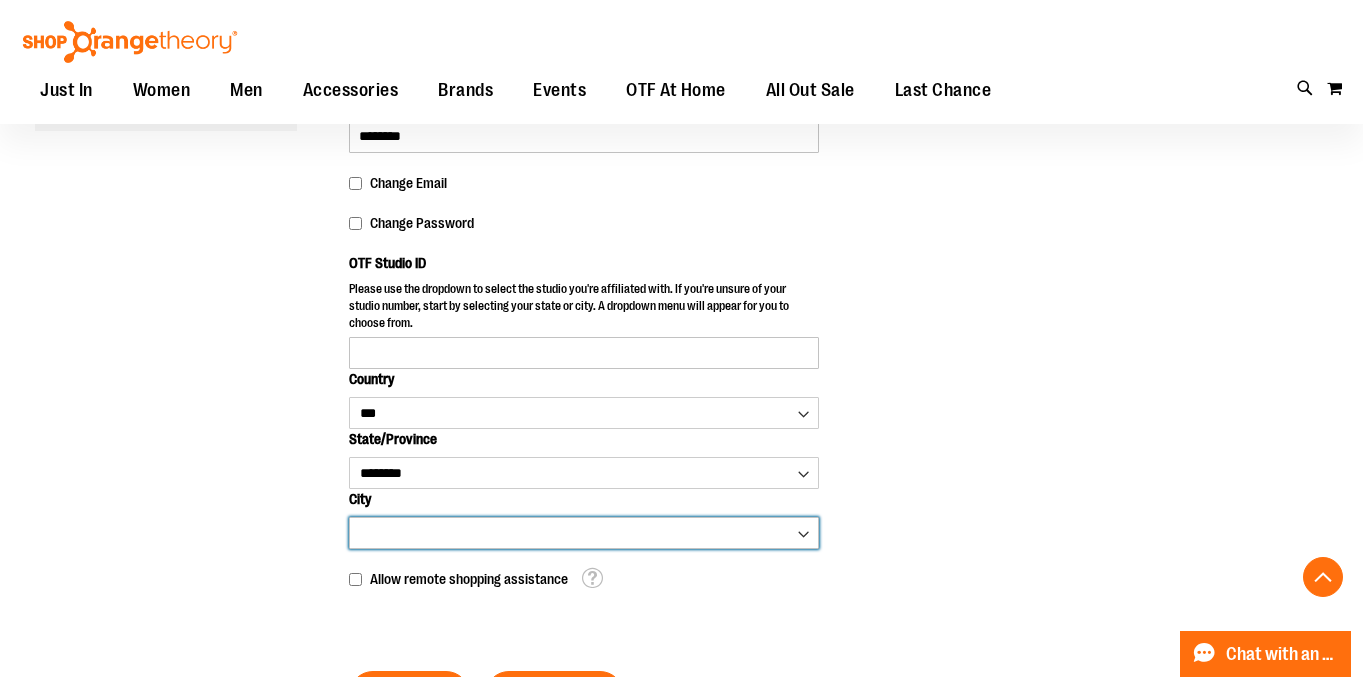 click on "**********" at bounding box center (584, 533) 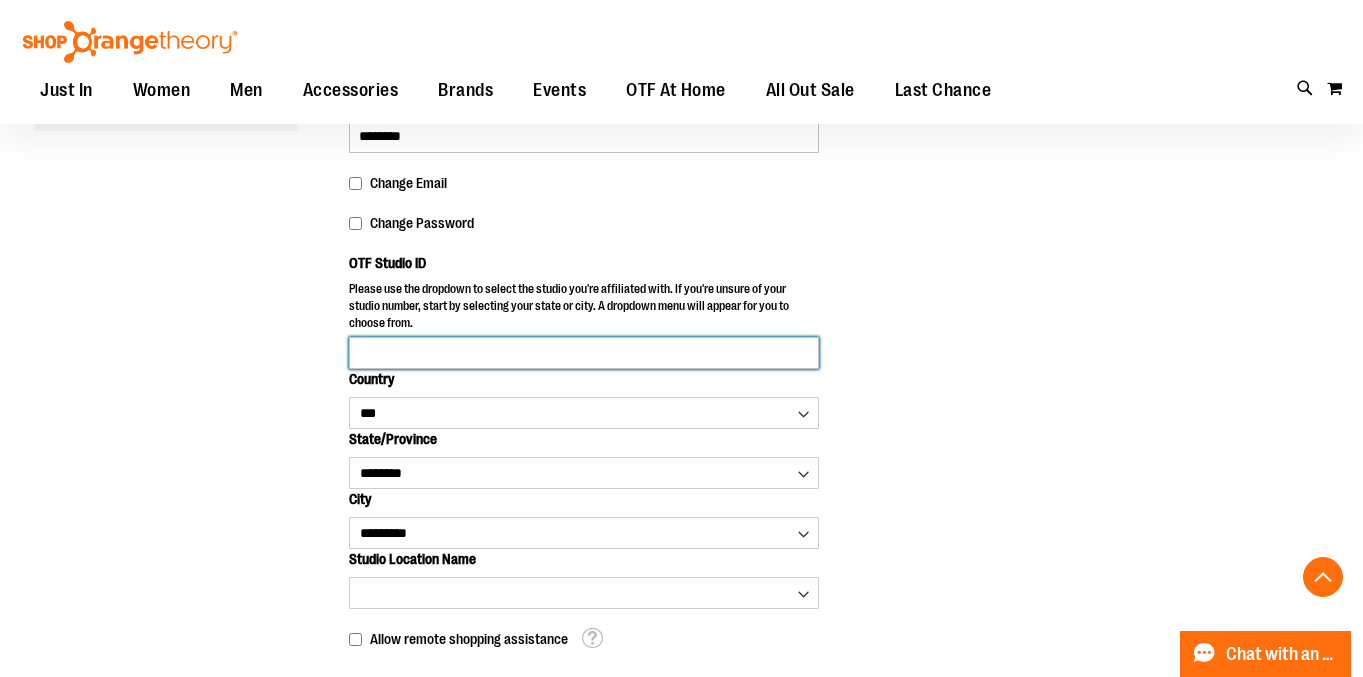 click on "OTF Studio ID" at bounding box center (584, 353) 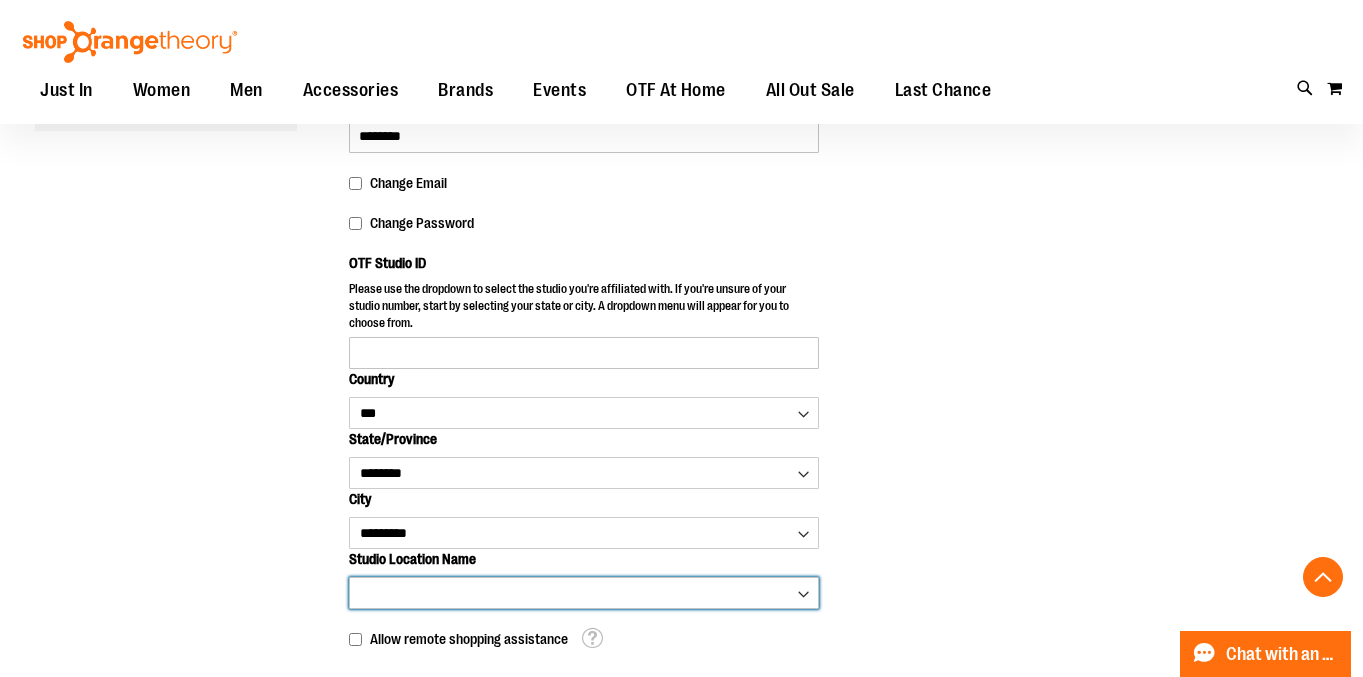 click on "**********" at bounding box center [584, 593] 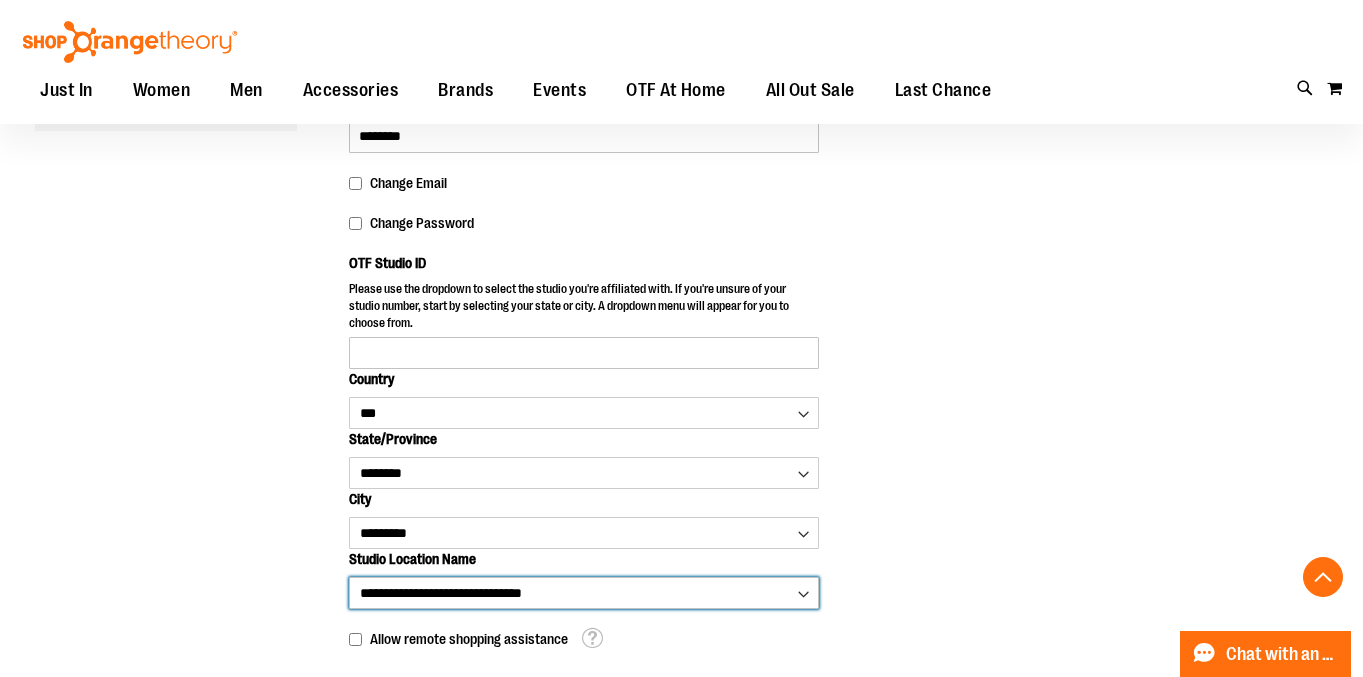 type on "****" 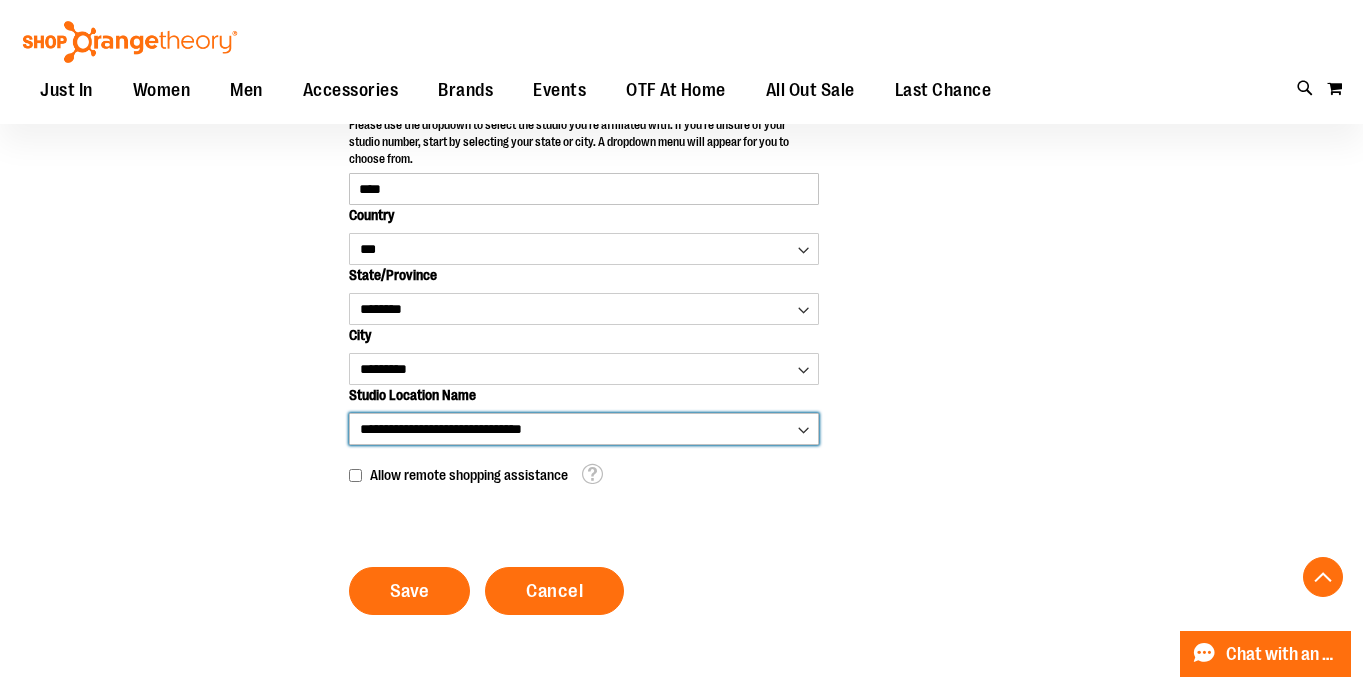 scroll, scrollTop: 588, scrollLeft: 0, axis: vertical 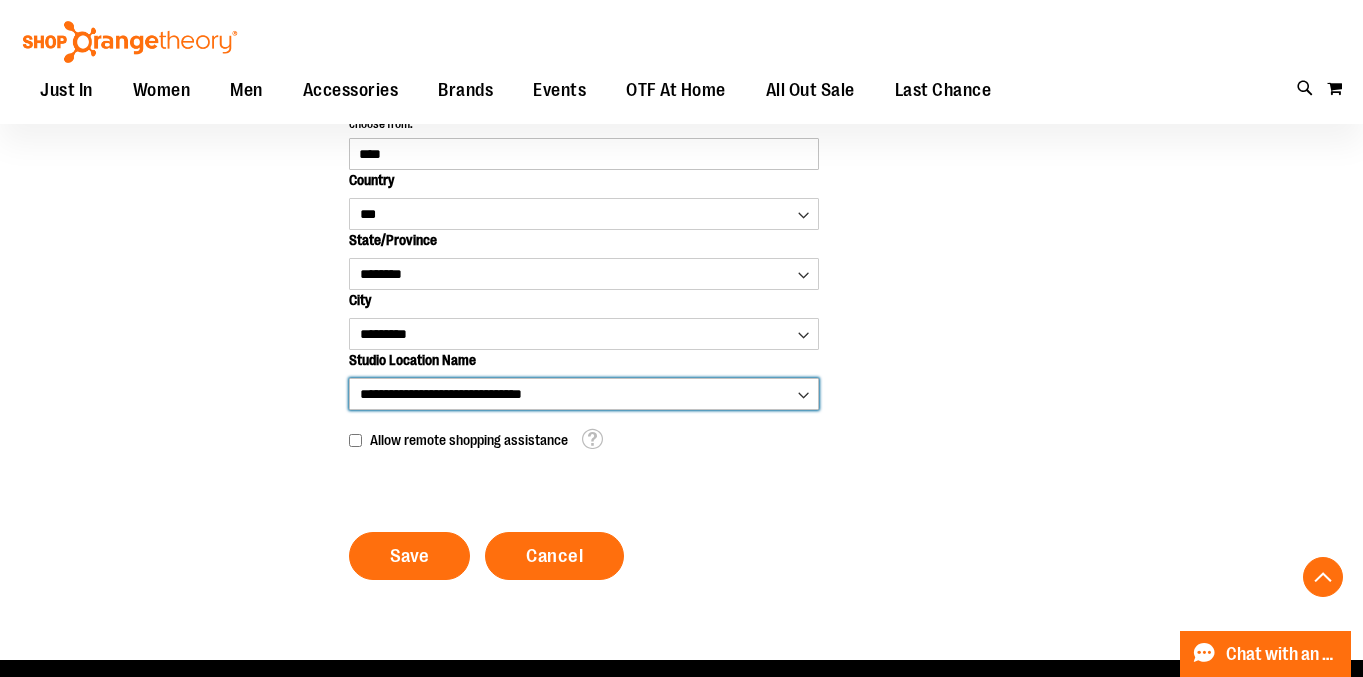 click on "**********" at bounding box center [584, 394] 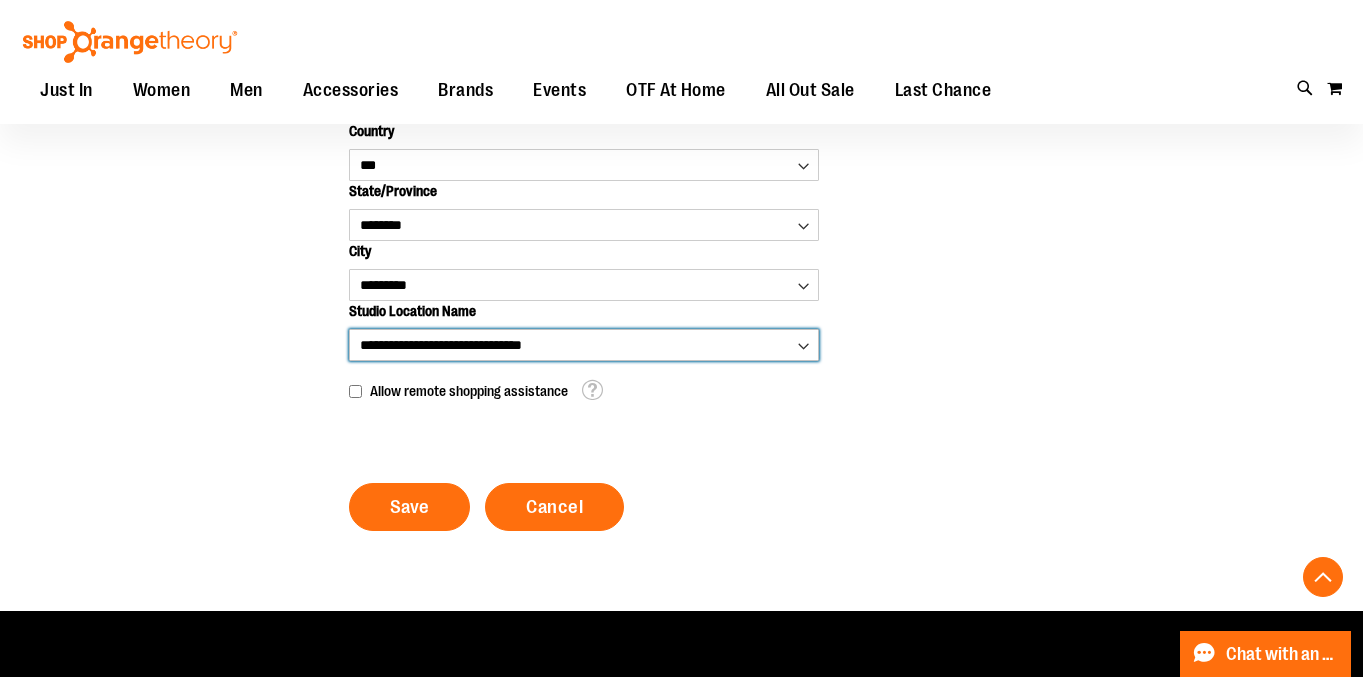 scroll, scrollTop: 696, scrollLeft: 0, axis: vertical 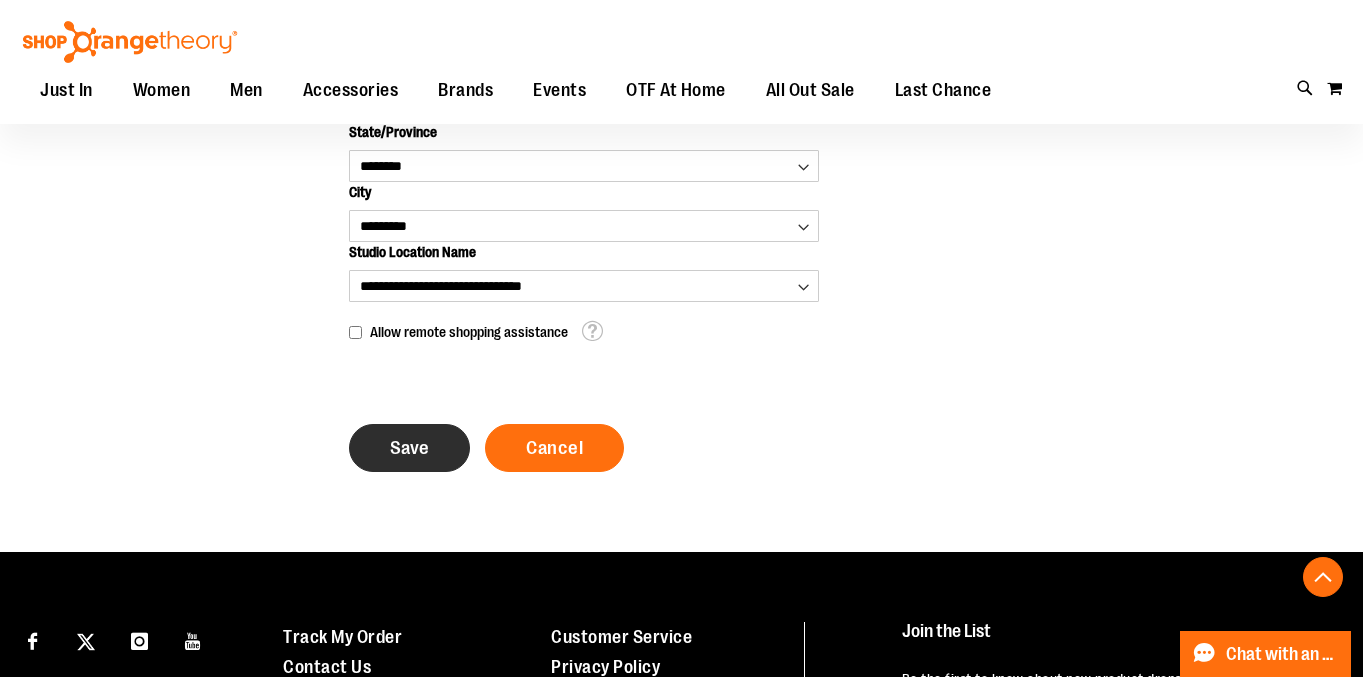 click on "Save" at bounding box center [409, 448] 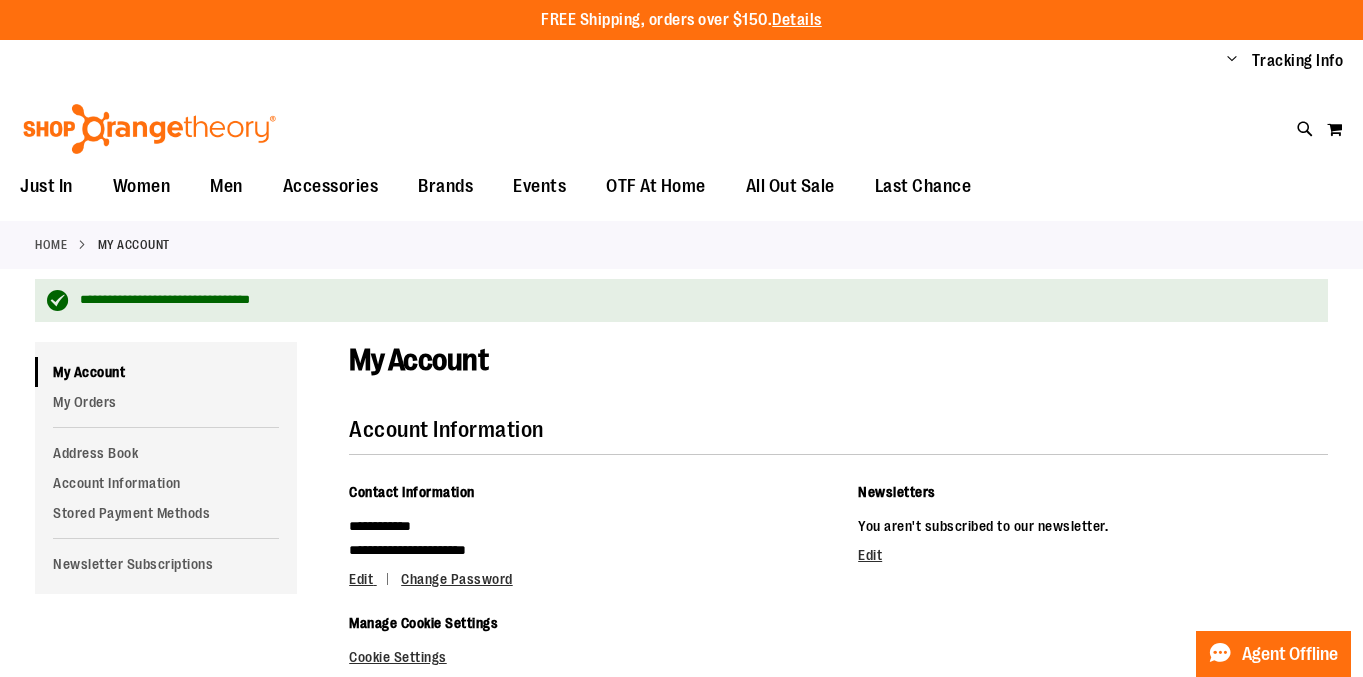 scroll, scrollTop: 0, scrollLeft: 0, axis: both 